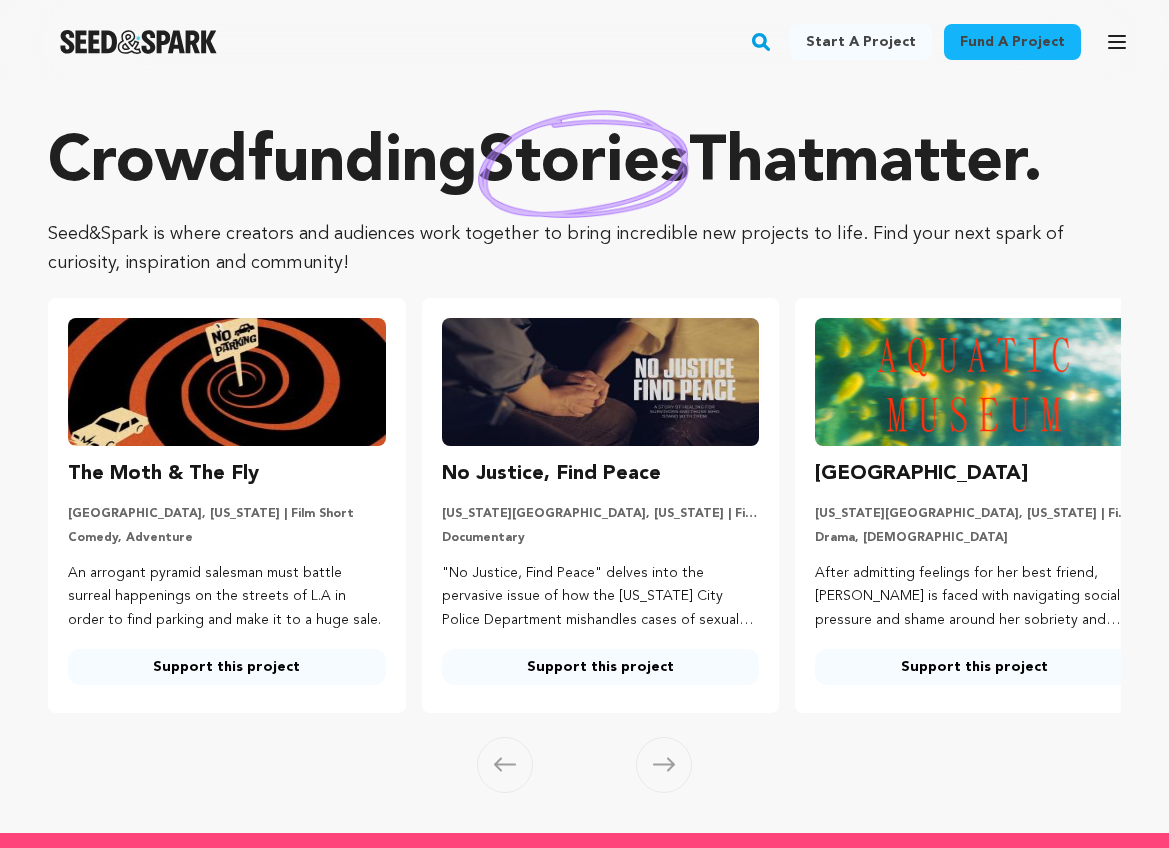 scroll, scrollTop: 0, scrollLeft: 0, axis: both 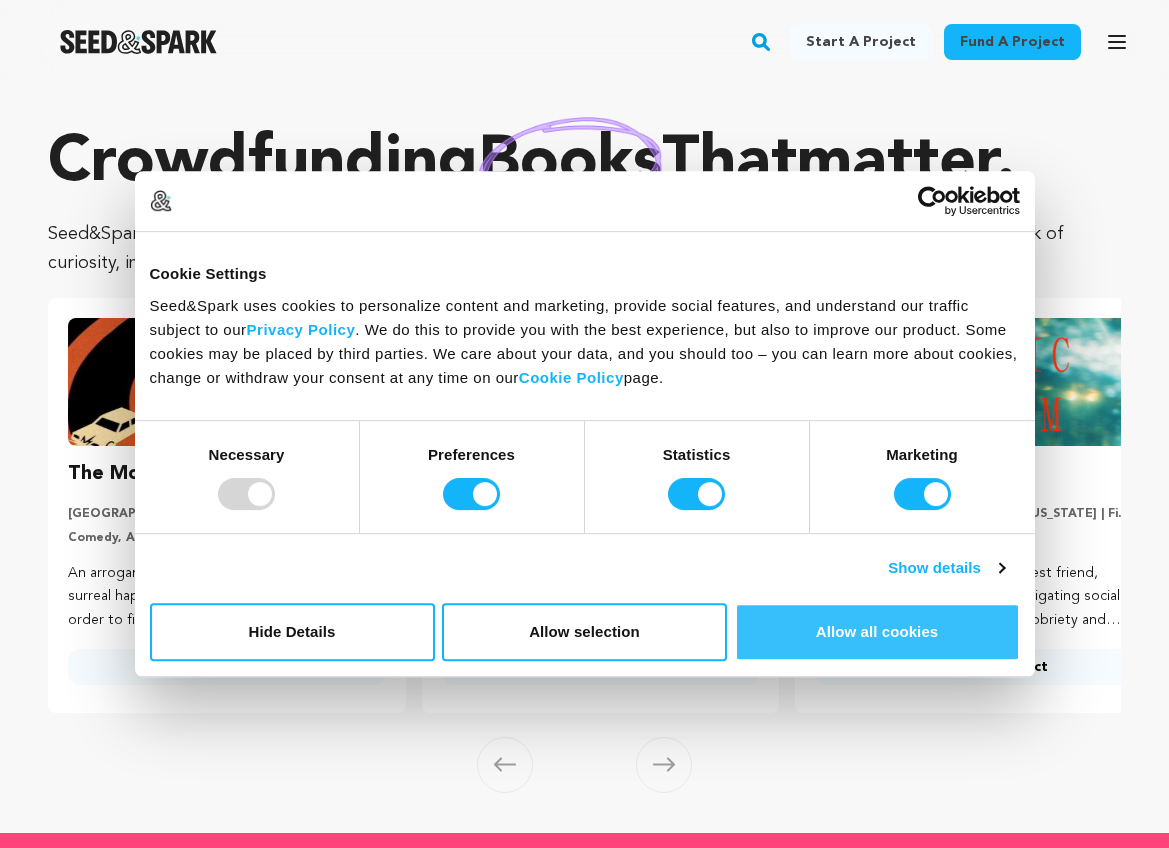 click on "Allow all cookies" at bounding box center [877, 632] 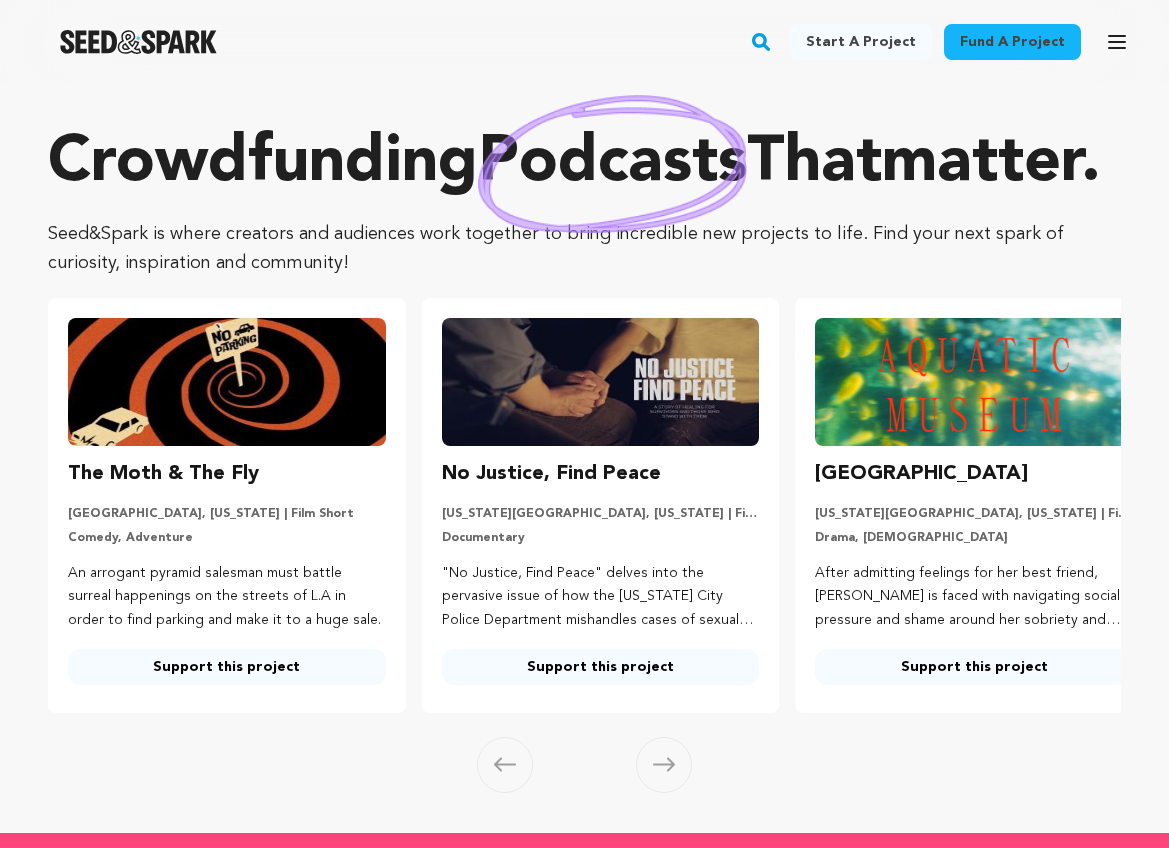 click 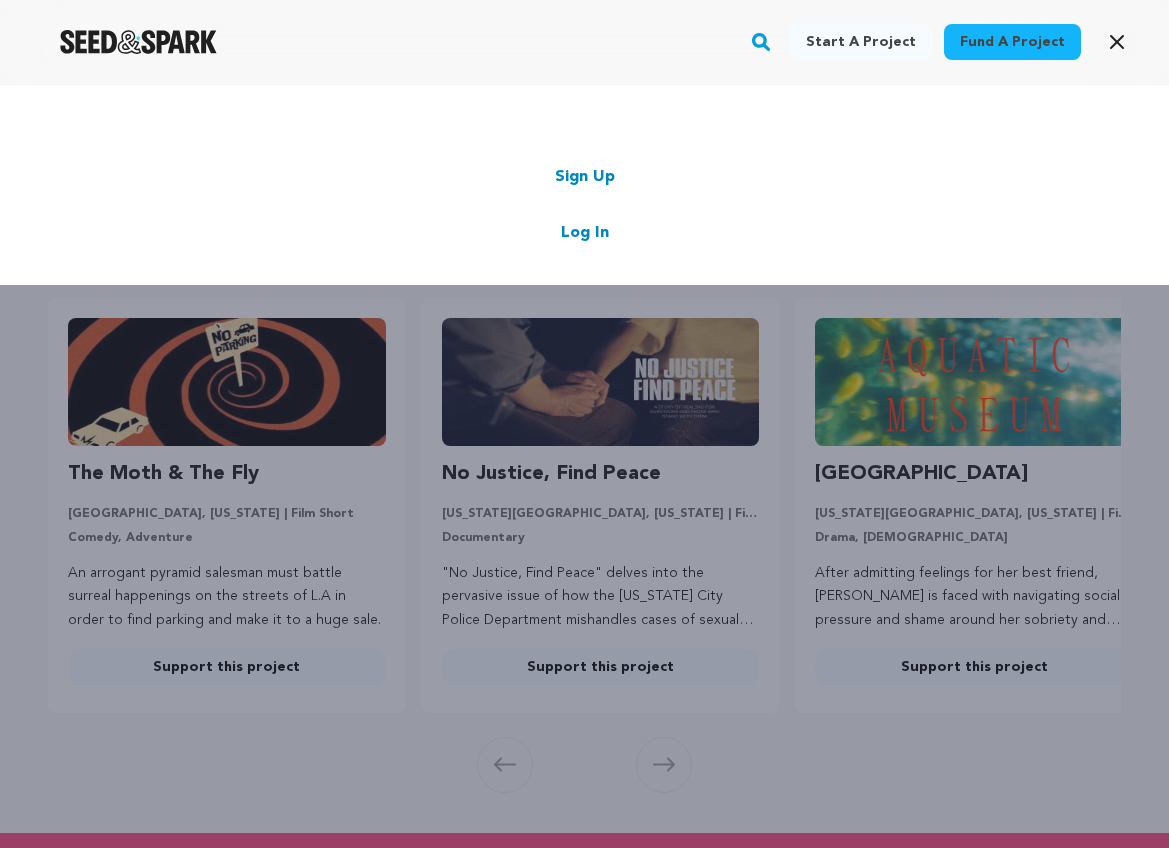 click on "Log In" at bounding box center (585, 233) 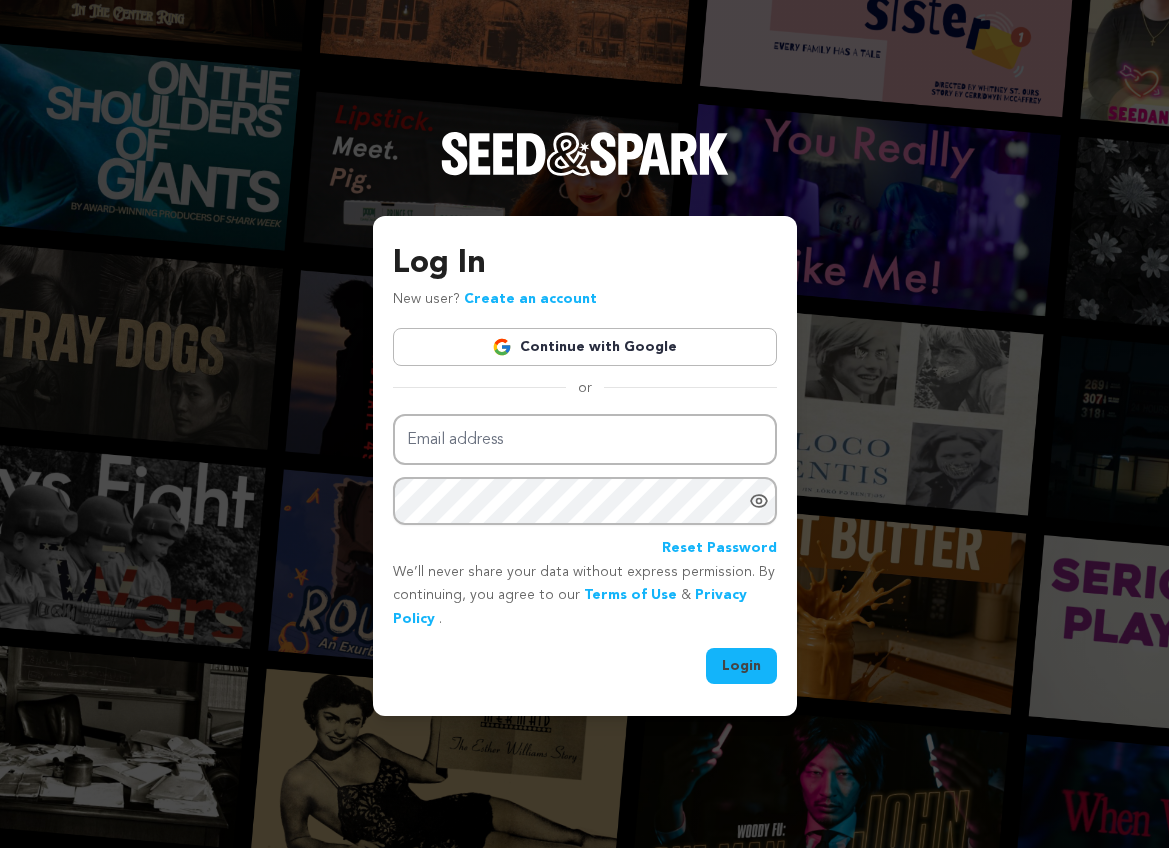 scroll, scrollTop: 0, scrollLeft: 0, axis: both 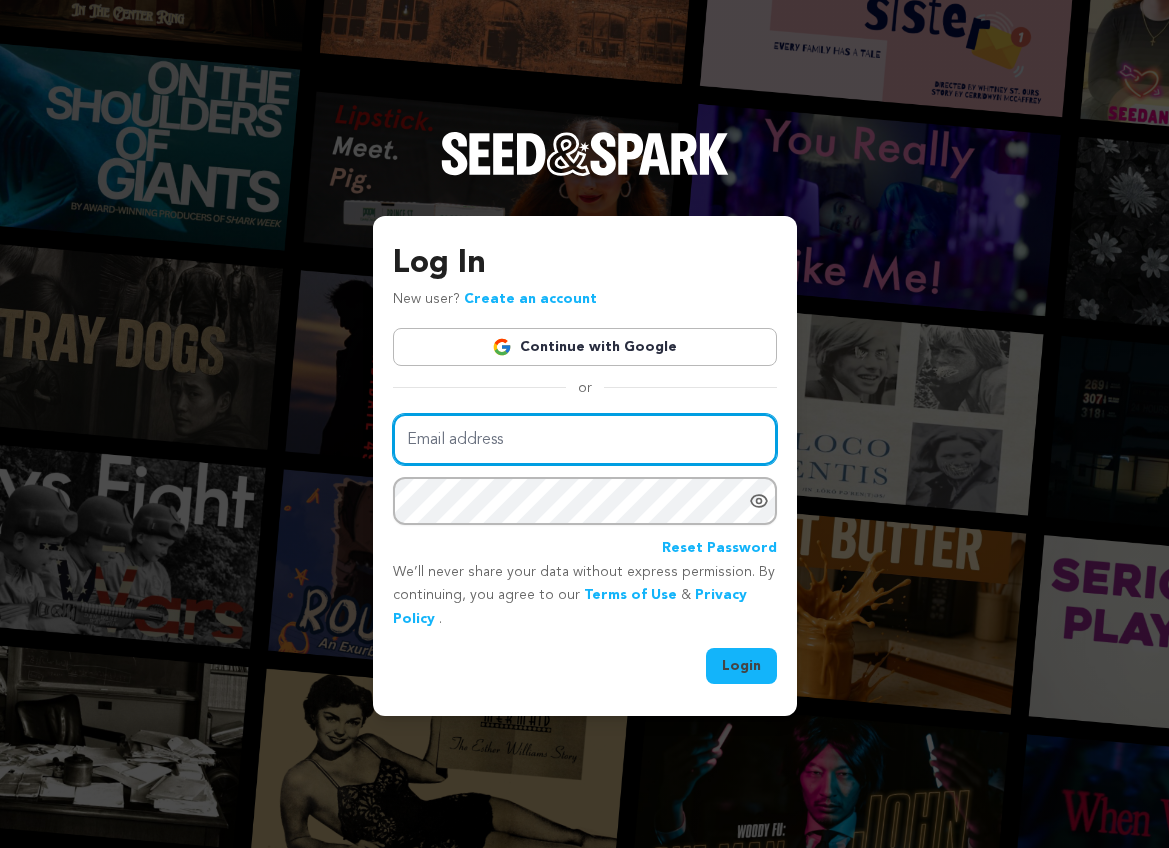 paste on "exposuremovie1990@gmail.com" 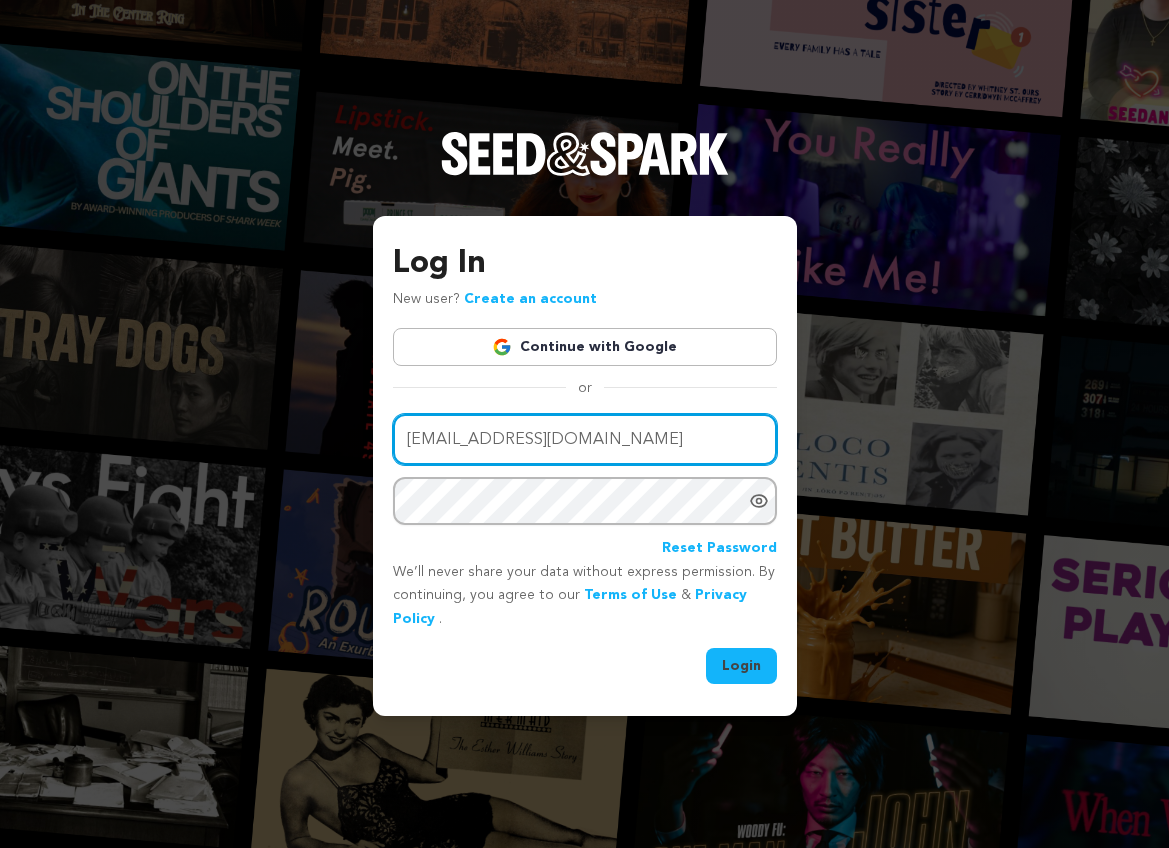type on "exposuremovie1990@gmail.com" 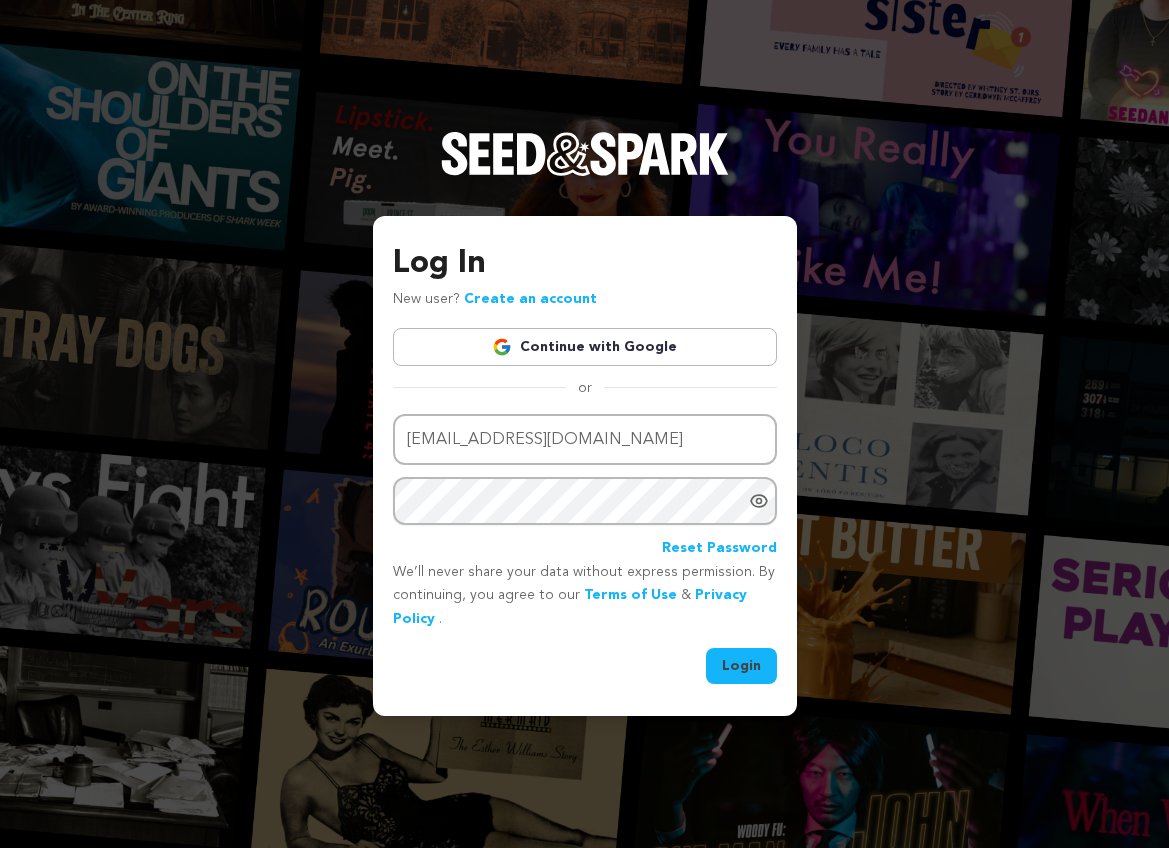 click on "Login" at bounding box center (741, 666) 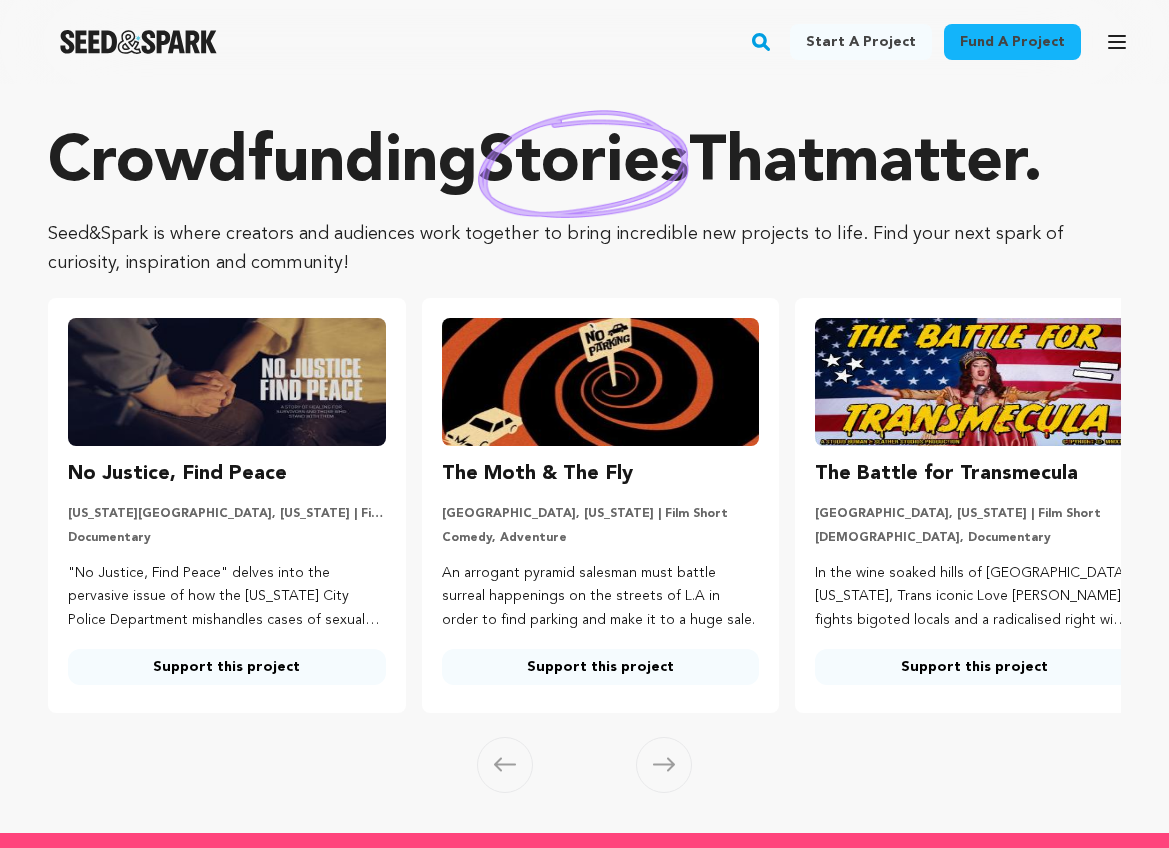 scroll, scrollTop: 0, scrollLeft: 0, axis: both 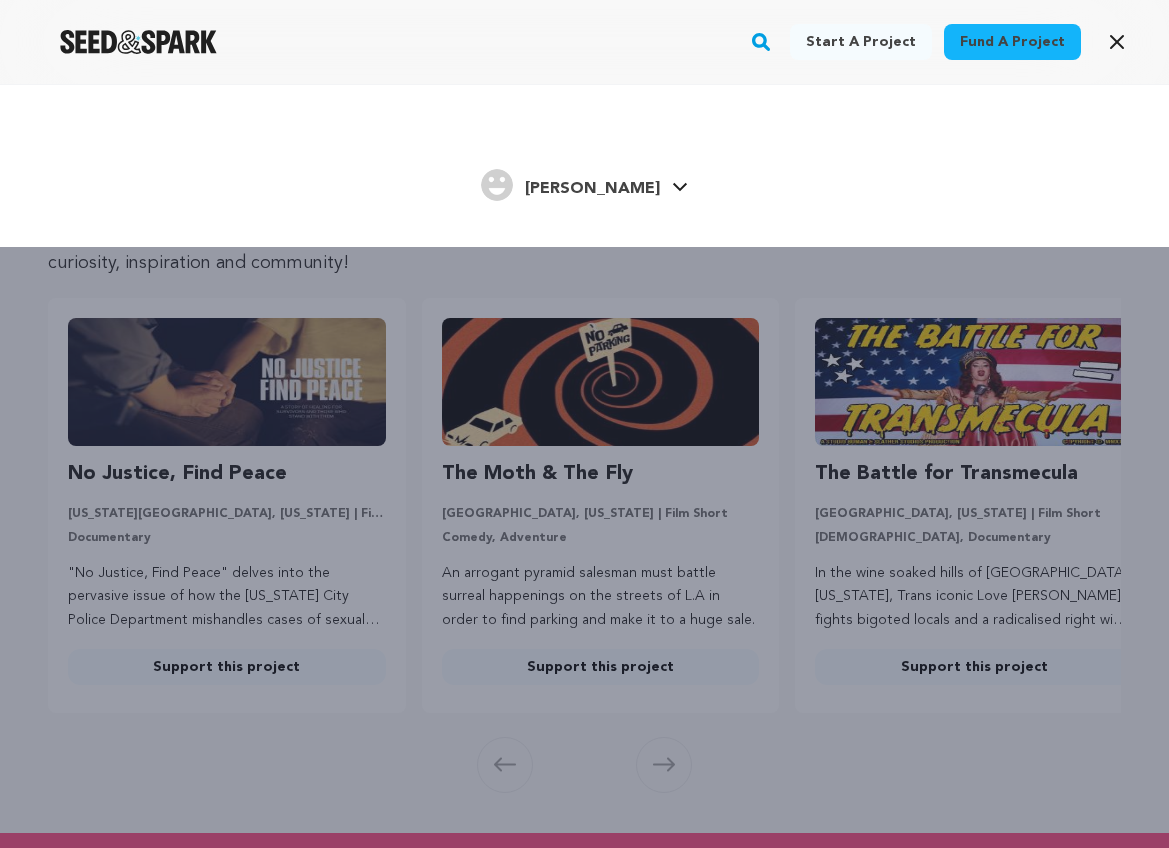 click on "Daniel J.
Daniel J." at bounding box center (584, 183) 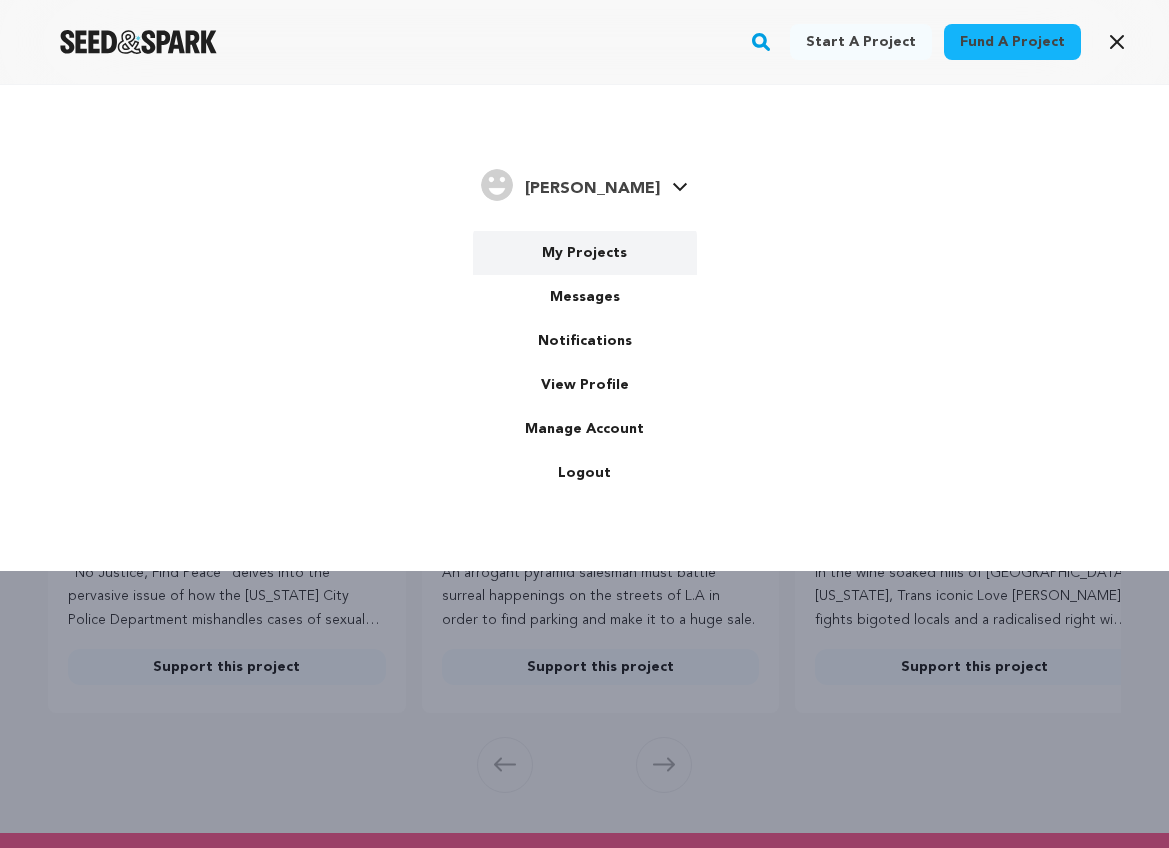 click on "My Projects" at bounding box center [585, 253] 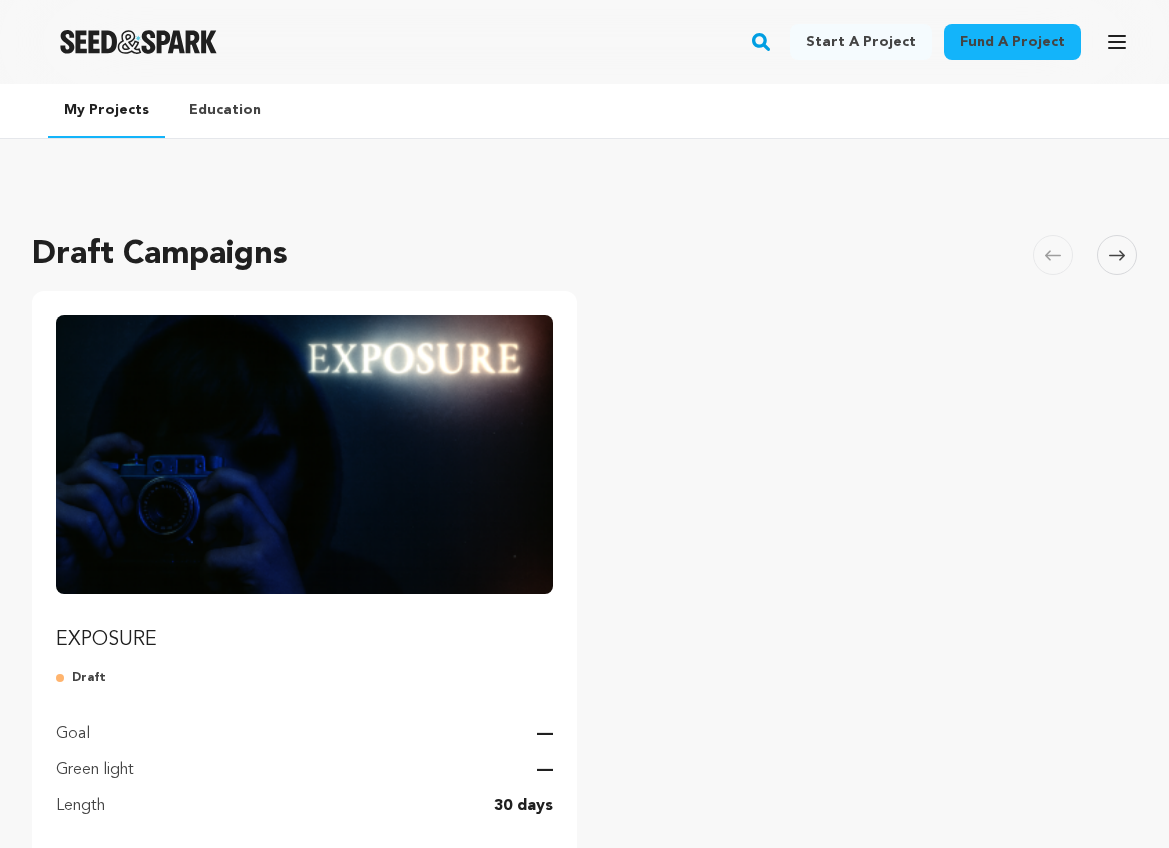 scroll, scrollTop: -5, scrollLeft: 0, axis: vertical 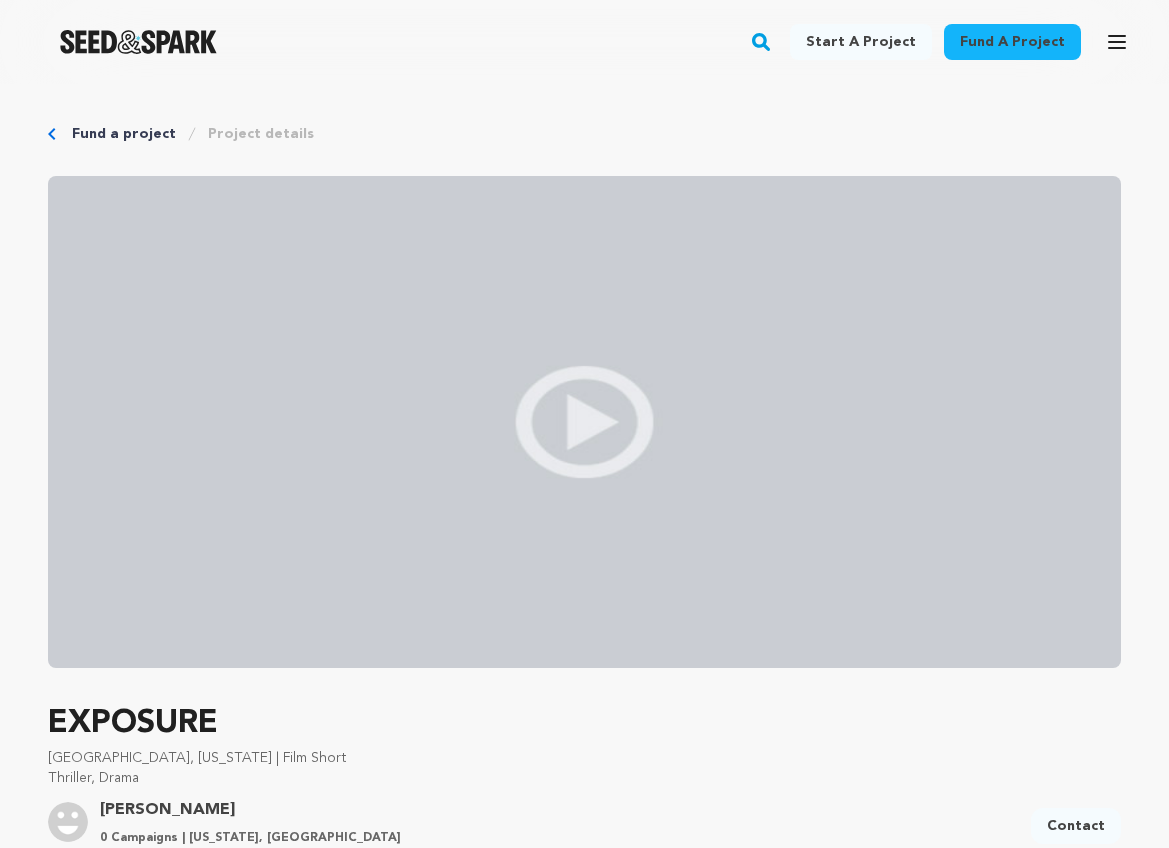 click 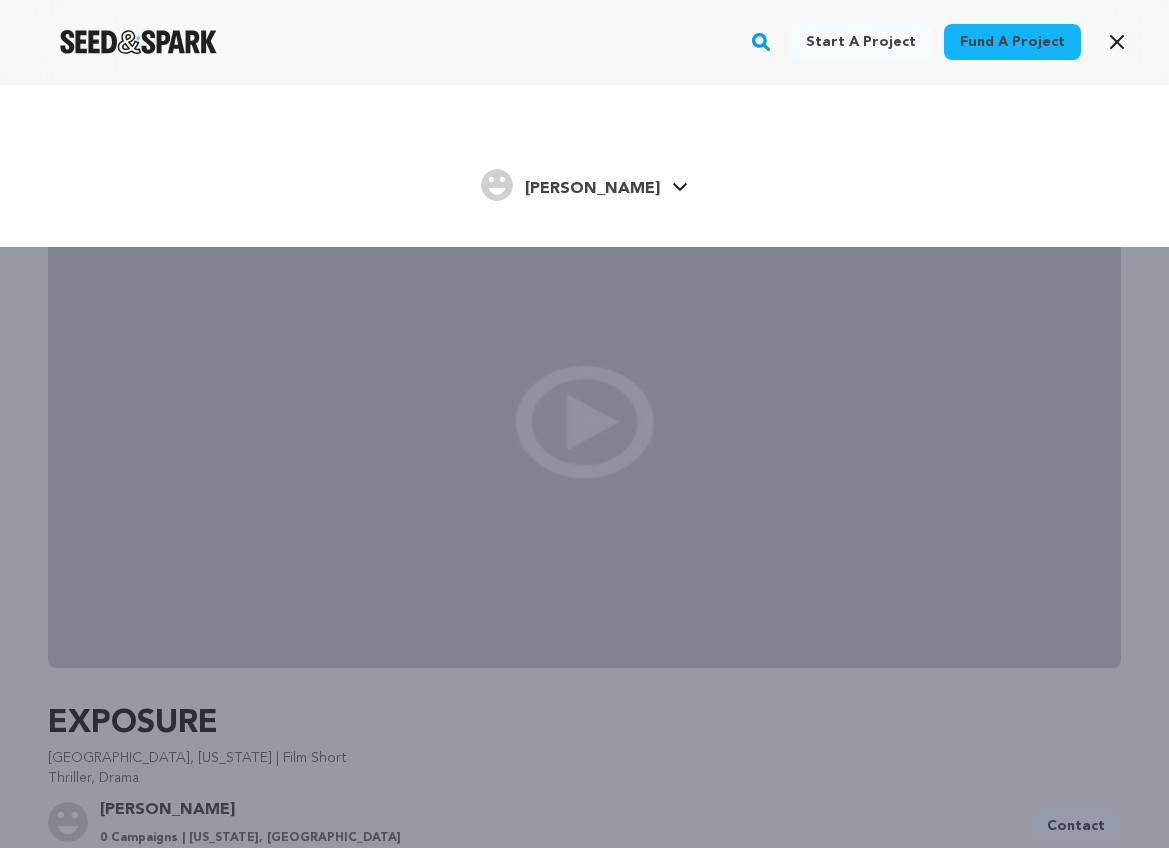 click on "[PERSON_NAME]" at bounding box center [570, 185] 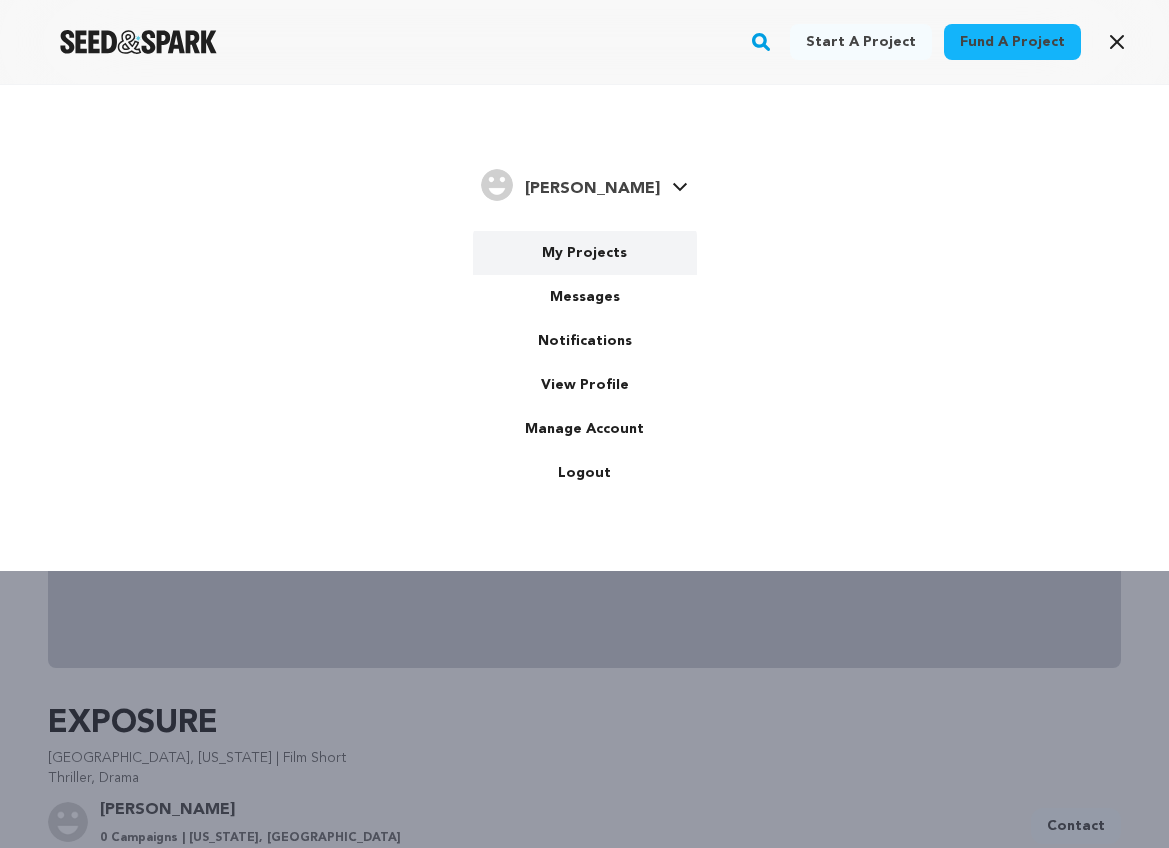 click on "My Projects" at bounding box center (585, 253) 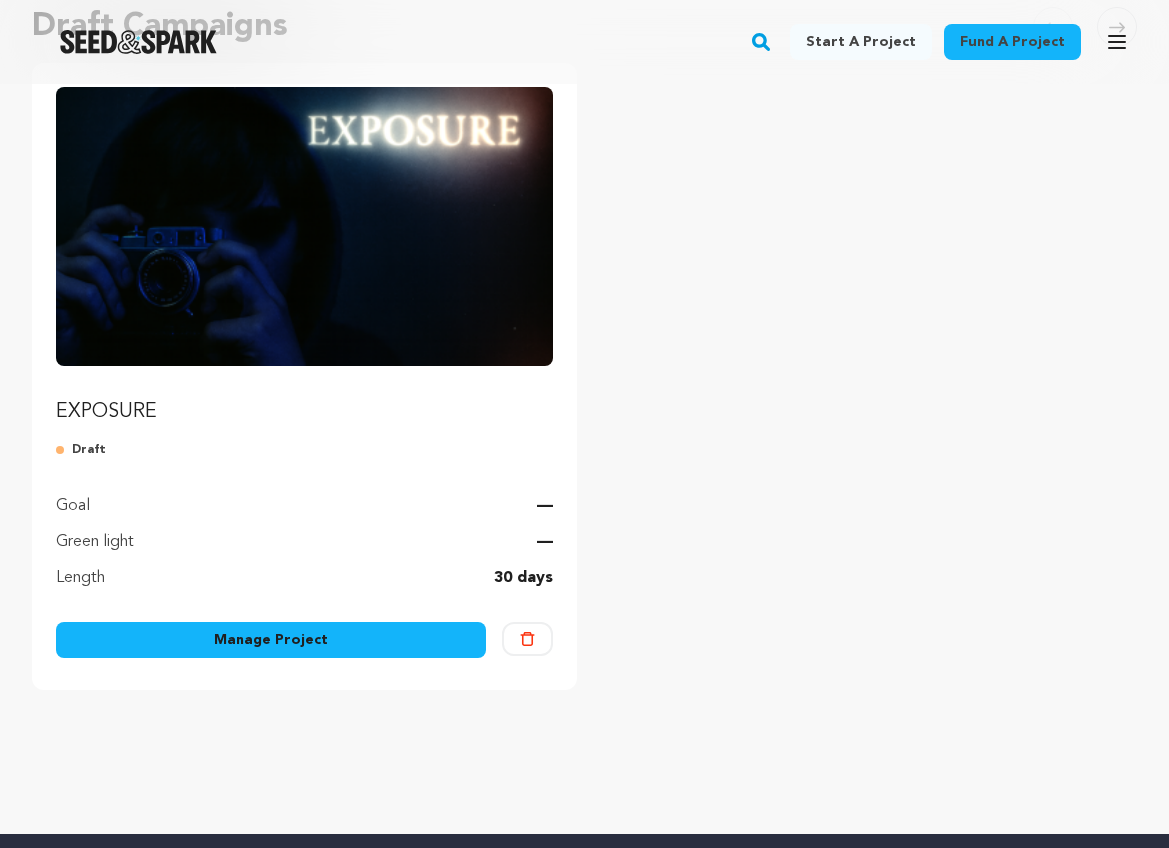 scroll, scrollTop: 230, scrollLeft: 0, axis: vertical 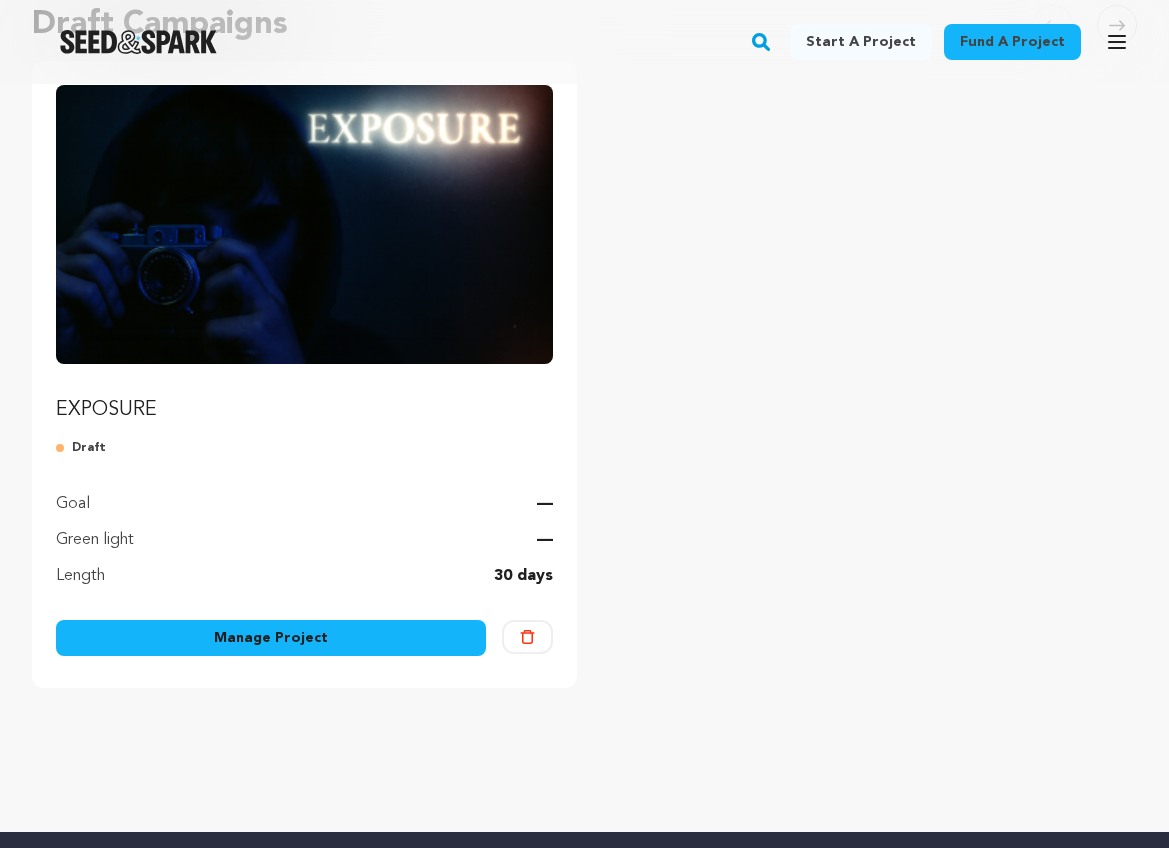 click on "Manage Project" at bounding box center [271, 638] 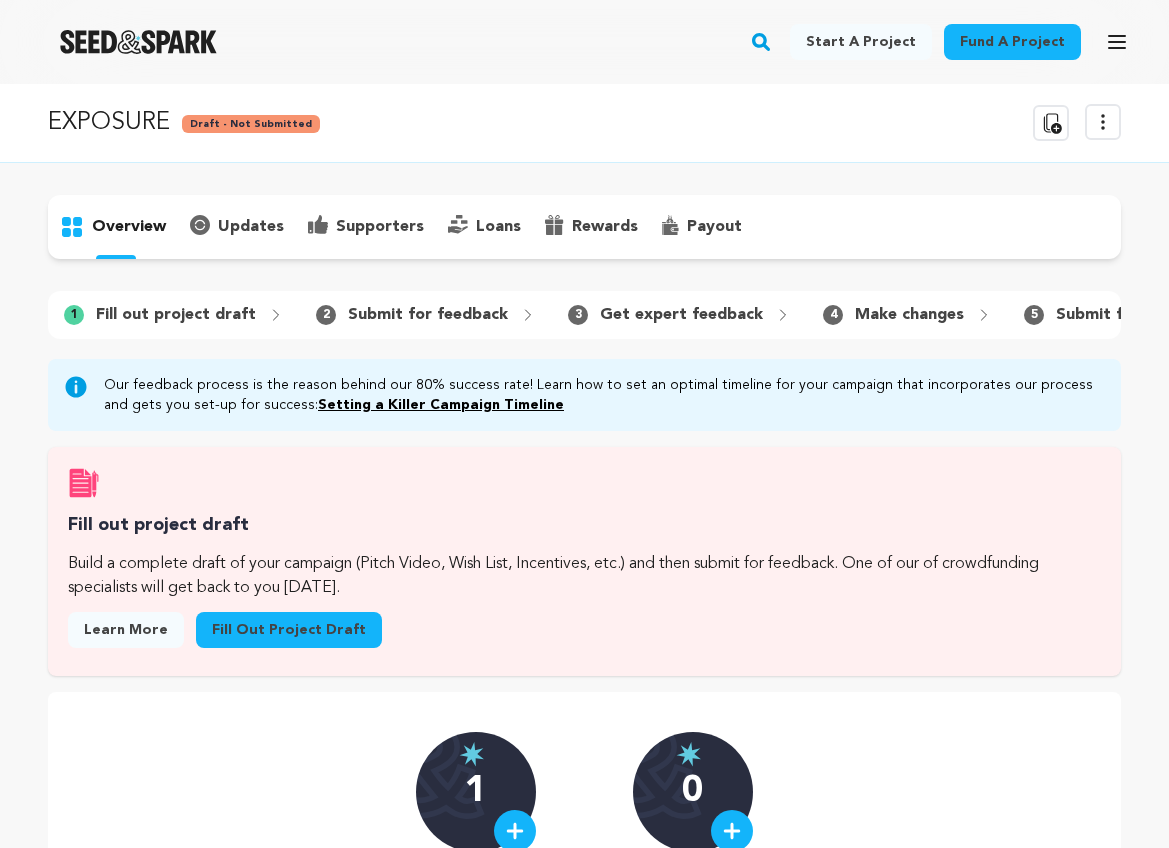 scroll, scrollTop: 0, scrollLeft: 0, axis: both 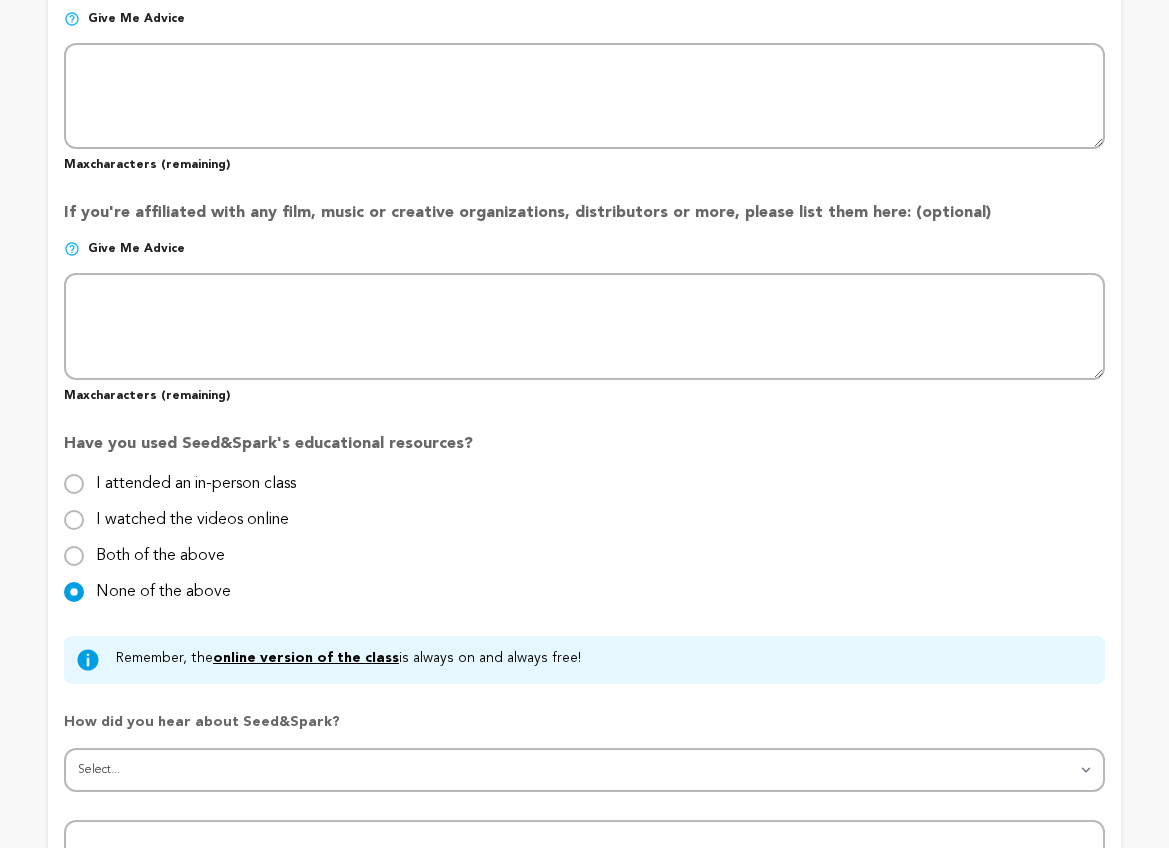 type on "EXPOSURE" 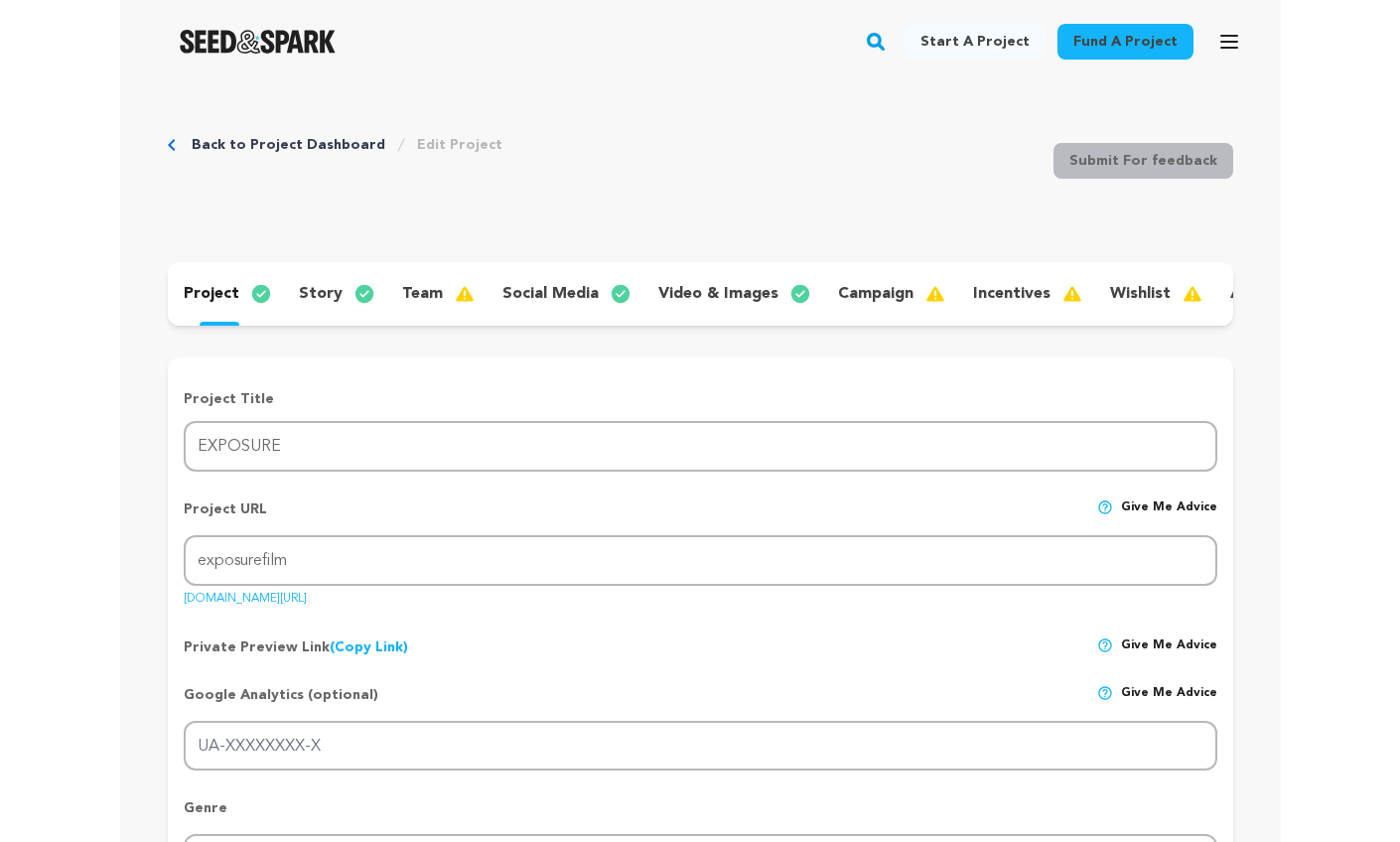 scroll, scrollTop: 0, scrollLeft: 0, axis: both 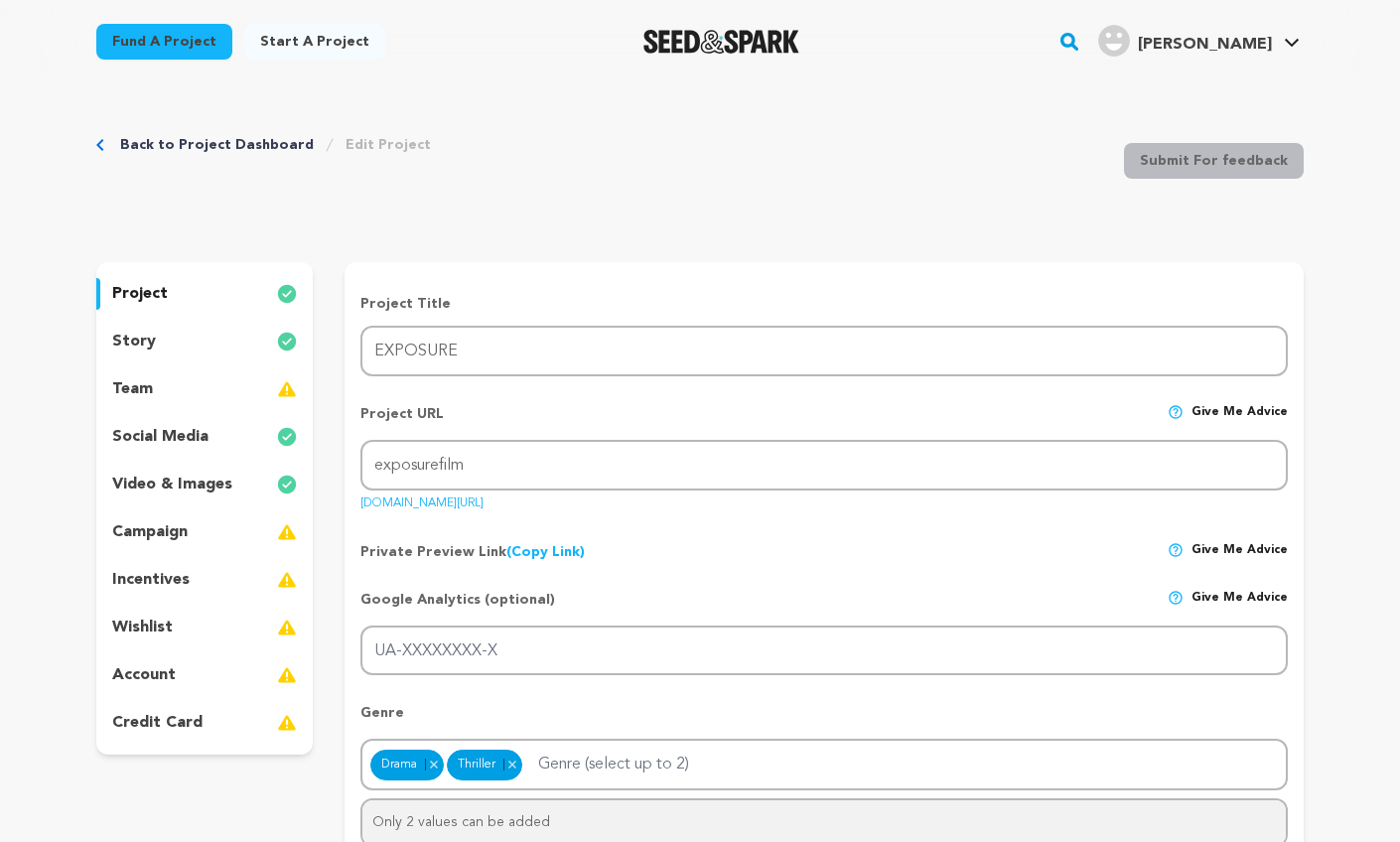 click on "story" at bounding box center [205, 342] 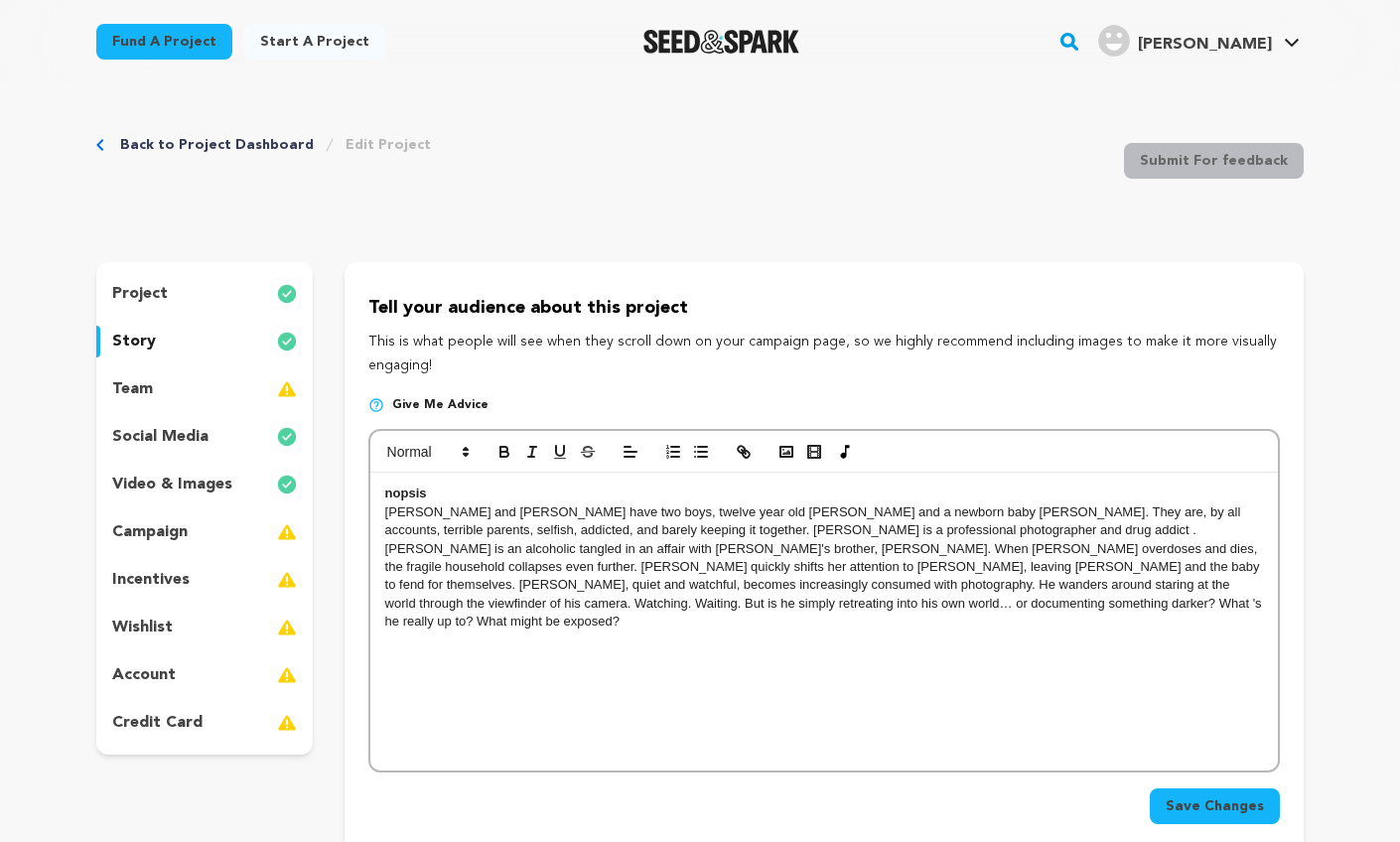 click on "nopsis Livia and Adrian have two boys, twelve year old Dylan and a newborn baby Jacob. They are, by all accounts, terrible parents, selfish, addicted, and barely keeping it together. Adrian is a professional photographer and drug addict . Livia is an alcoholic tangled in an affair with Adrian's brother, Marcus. When Adrian overdoses and dies, the fragile household collapses even further. Livia quickly shifts her attention to Marcus, leaving Dylan and the baby to fend for themselves. Dylan, quiet and watchful, becomes increasingly consumed with photography. He wanders around staring at the world through the viewfinder of his camera. Watching. Waiting. But is he simply retreating into his own world… or documenting something darker? What 's he really up to? What might be exposed?" at bounding box center (824, 622) 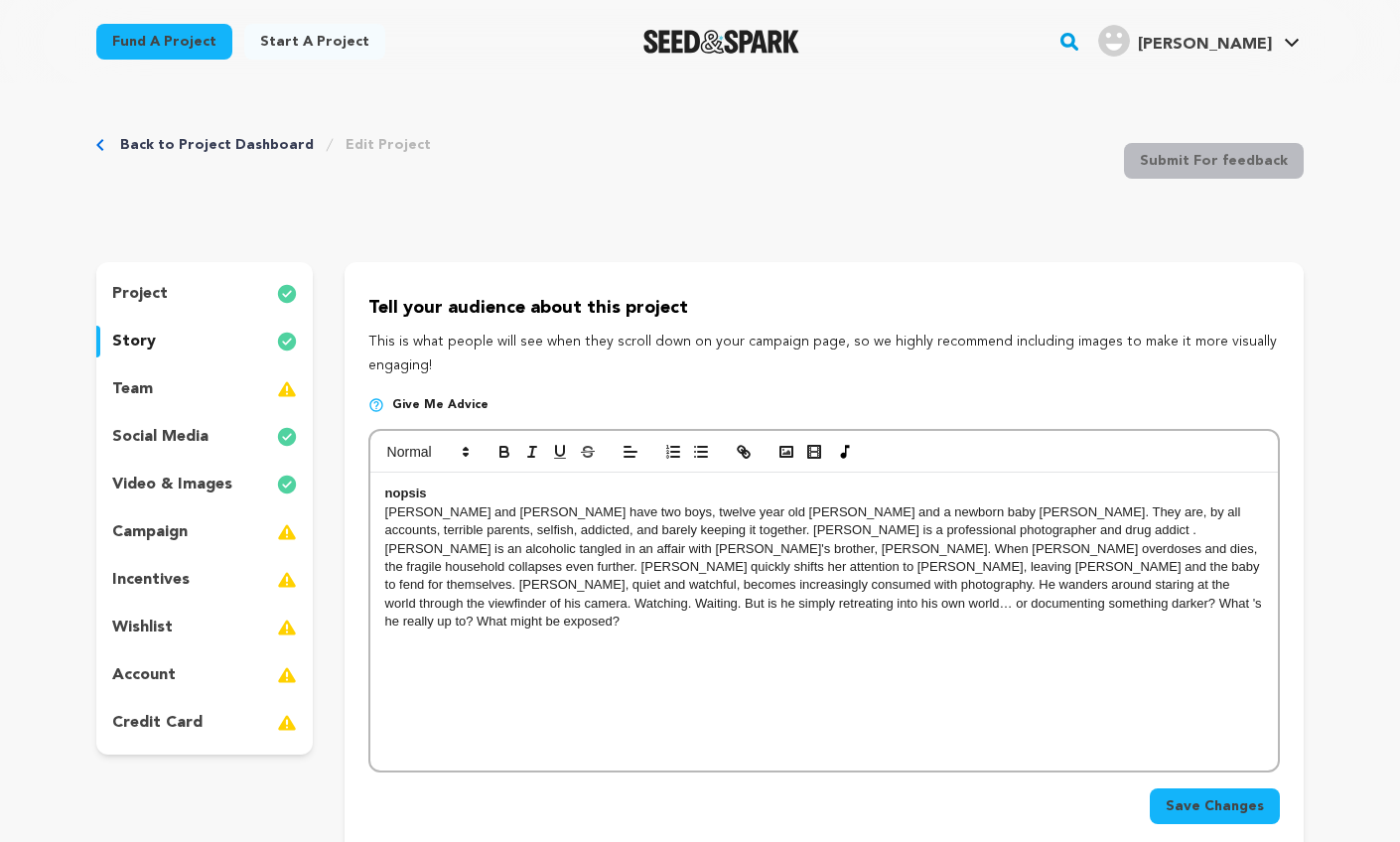 type 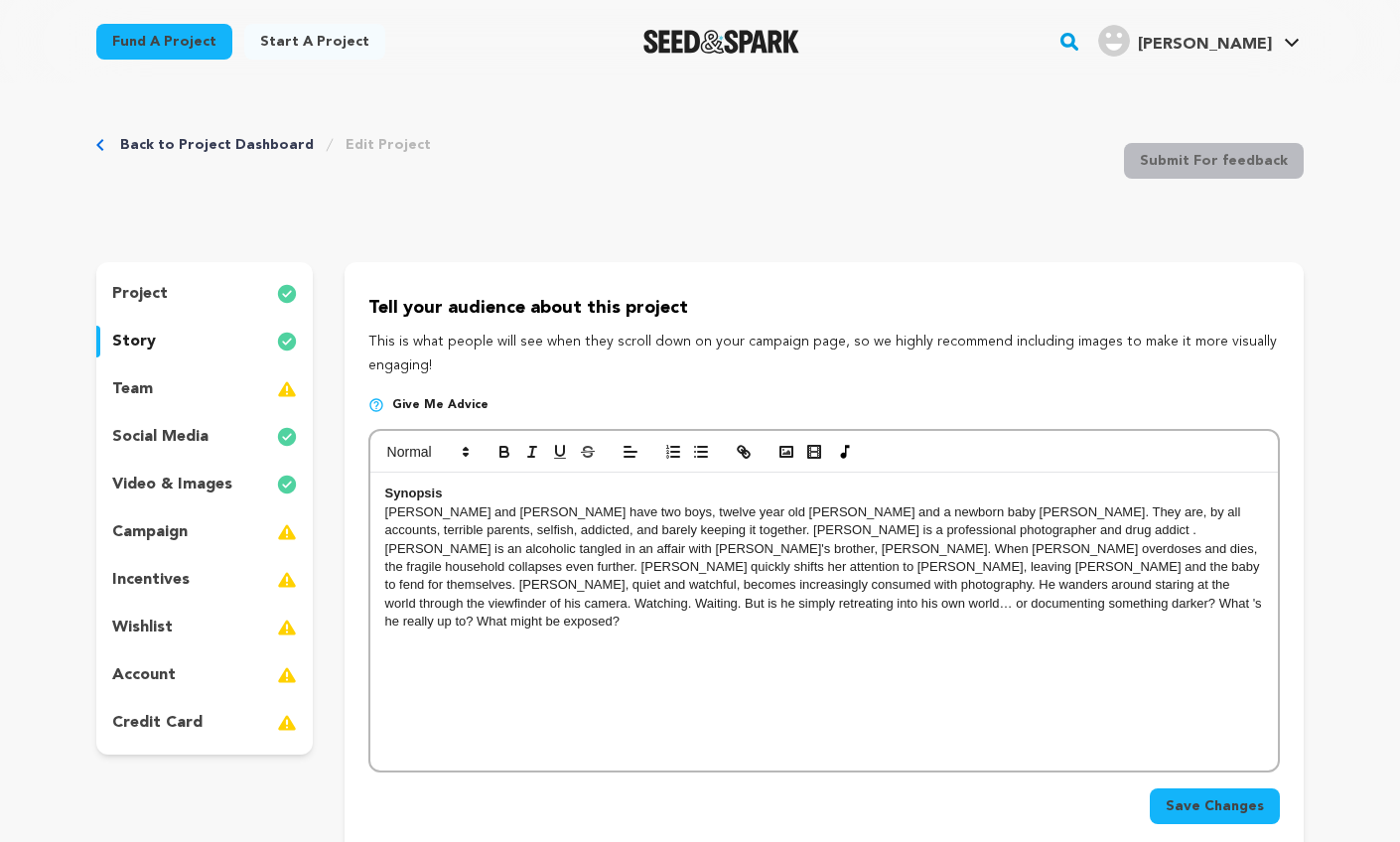 click on "Synopsis Livia and Adrian have two boys, twelve year old Dylan and a newborn baby Jacob. They are, by all accounts, terrible parents, selfish, addicted, and barely keeping it together. Adrian is a professional photographer and drug addict . Livia is an alcoholic tangled in an affair with Adrian's brother, Marcus. When Adrian overdoses and dies, the fragile household collapses even further. Livia quickly shifts her attention to Marcus, leaving Dylan and the baby to fend for themselves. Dylan, quiet and watchful, becomes increasingly consumed with photography. He wanders around staring at the world through the viewfinder of his camera. Watching. Waiting. But is he simply retreating into his own world… or documenting something darker? What 's he really up to? What might be exposed?" at bounding box center [824, 622] 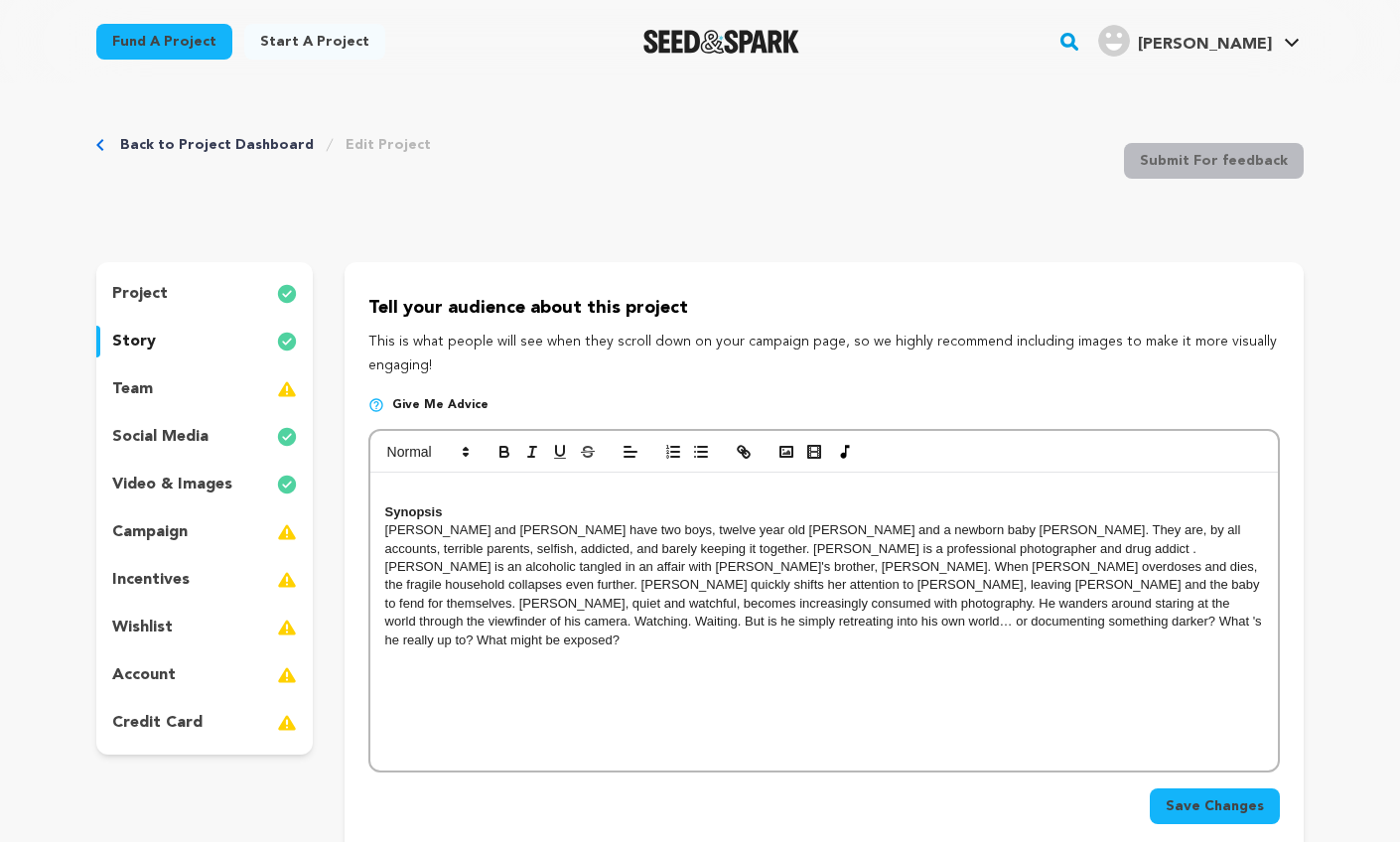 click at bounding box center [824, 493] 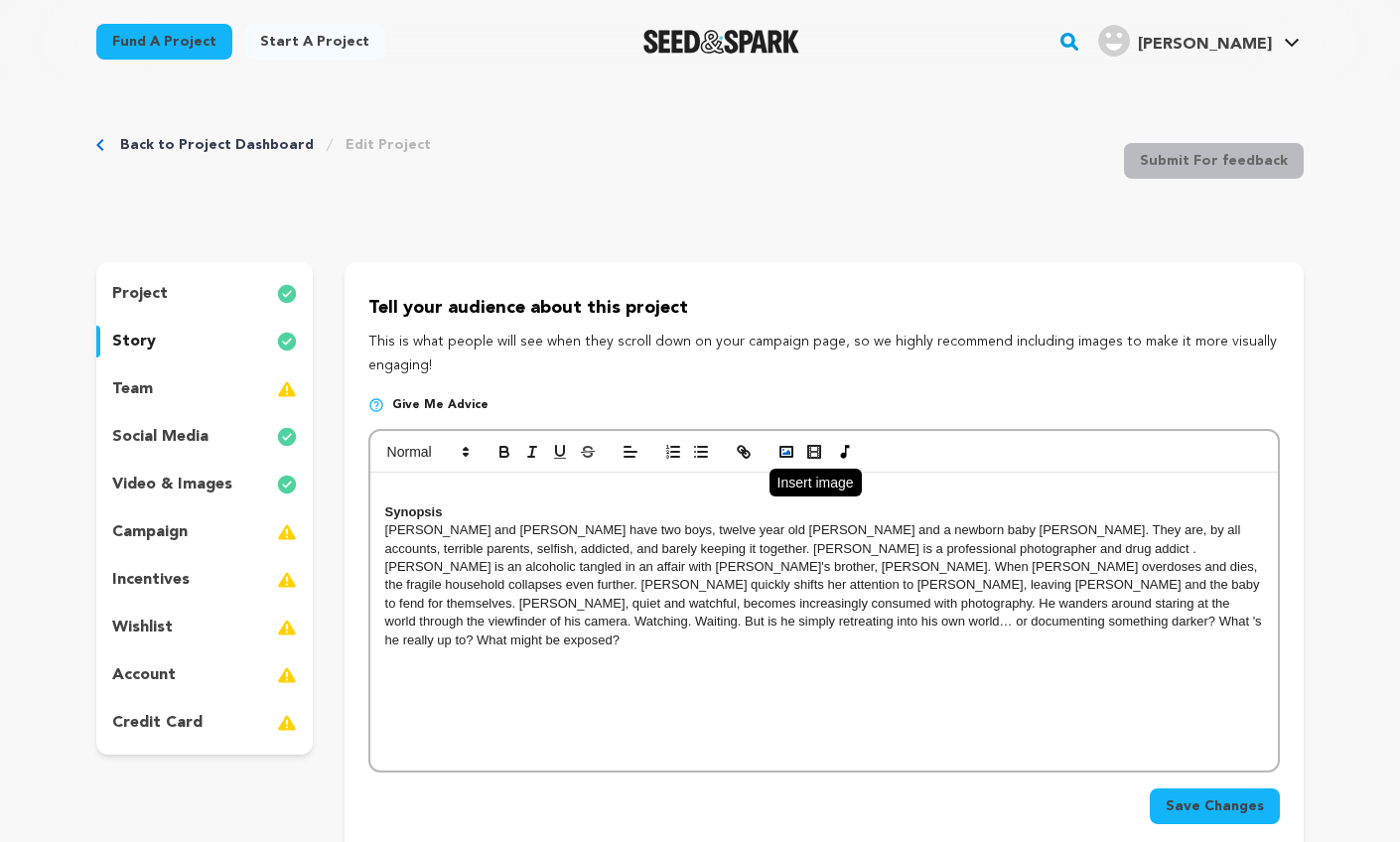 click 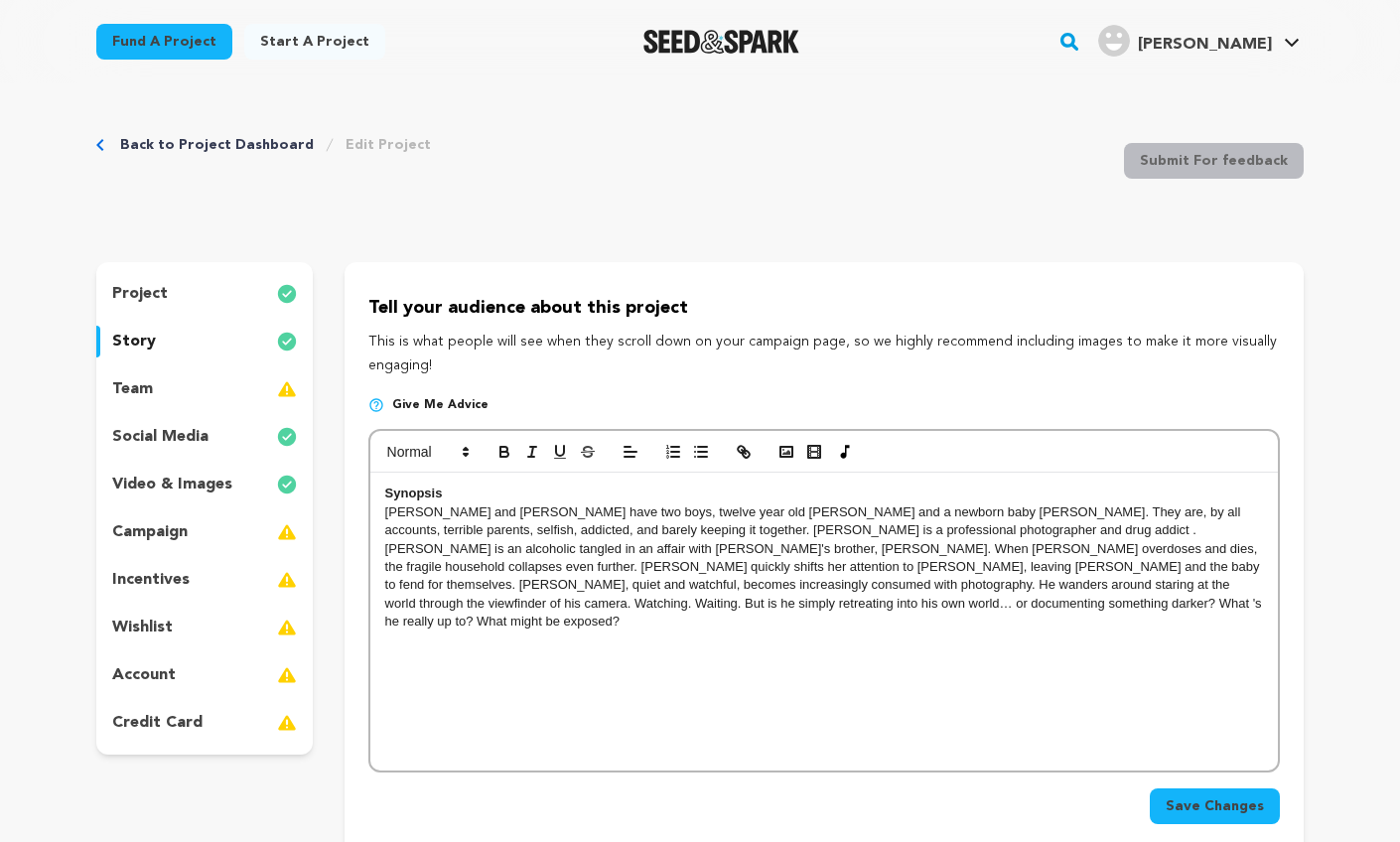click on "Livia and Adrian have two boys, twelve year old Dylan and a newborn baby Jacob. They are, by all accounts, terrible parents, selfish, addicted, and barely keeping it together. Adrian is a professional photographer and drug addict . Livia is an alcoholic tangled in an affair with Adrian's brother, Marcus. When Adrian overdoses and dies, the fragile household collapses even further. Livia quickly shifts her attention to Marcus, leaving Dylan and the baby to fend for themselves. Dylan, quiet and watchful, becomes increasingly consumed with photography. He wanders around staring at the world through the viewfinder of his camera. Watching. Waiting. But is he simply retreating into his own world… or documenting something darker? What 's he really up to? What might be exposed?" at bounding box center [824, 567] 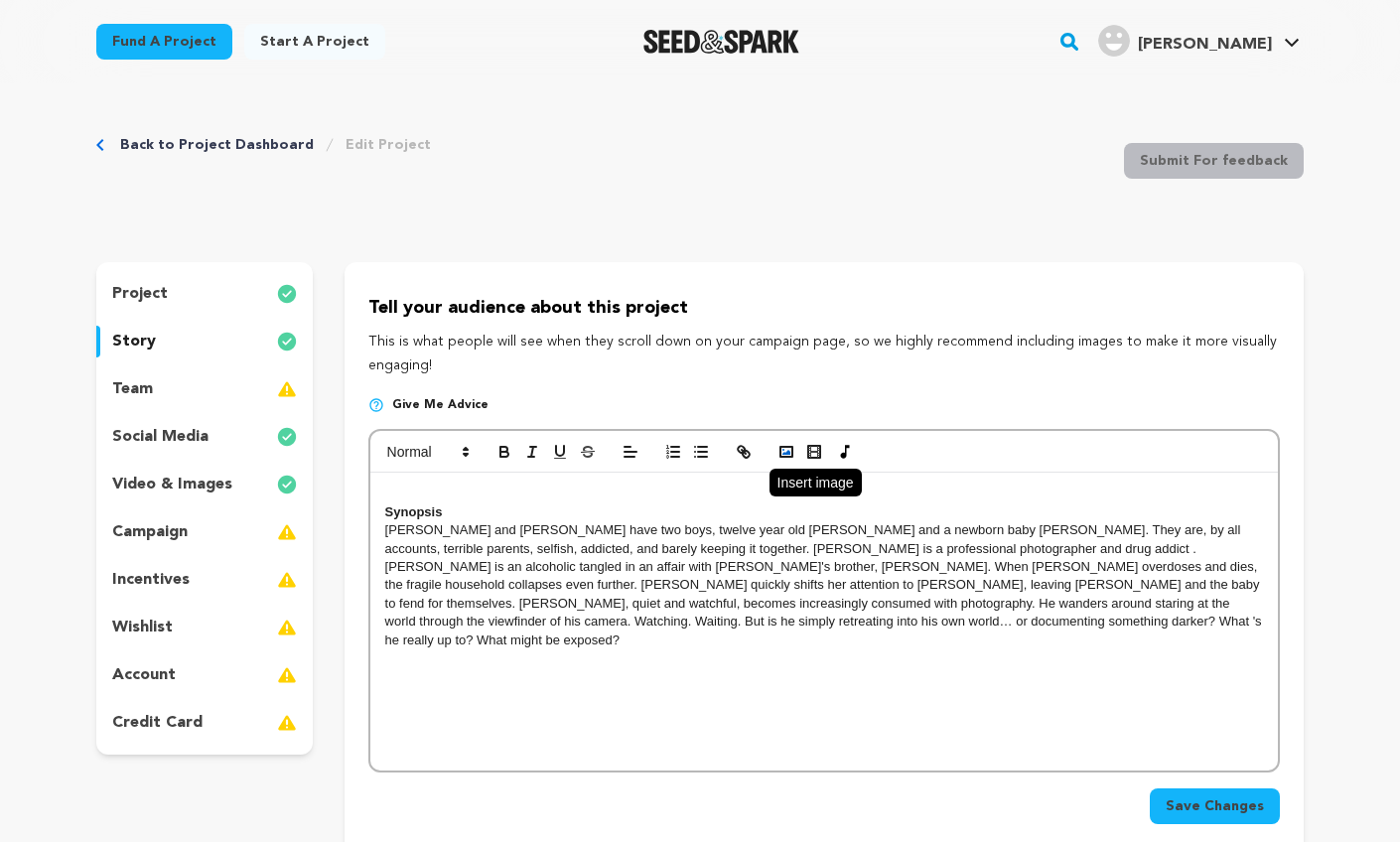 click 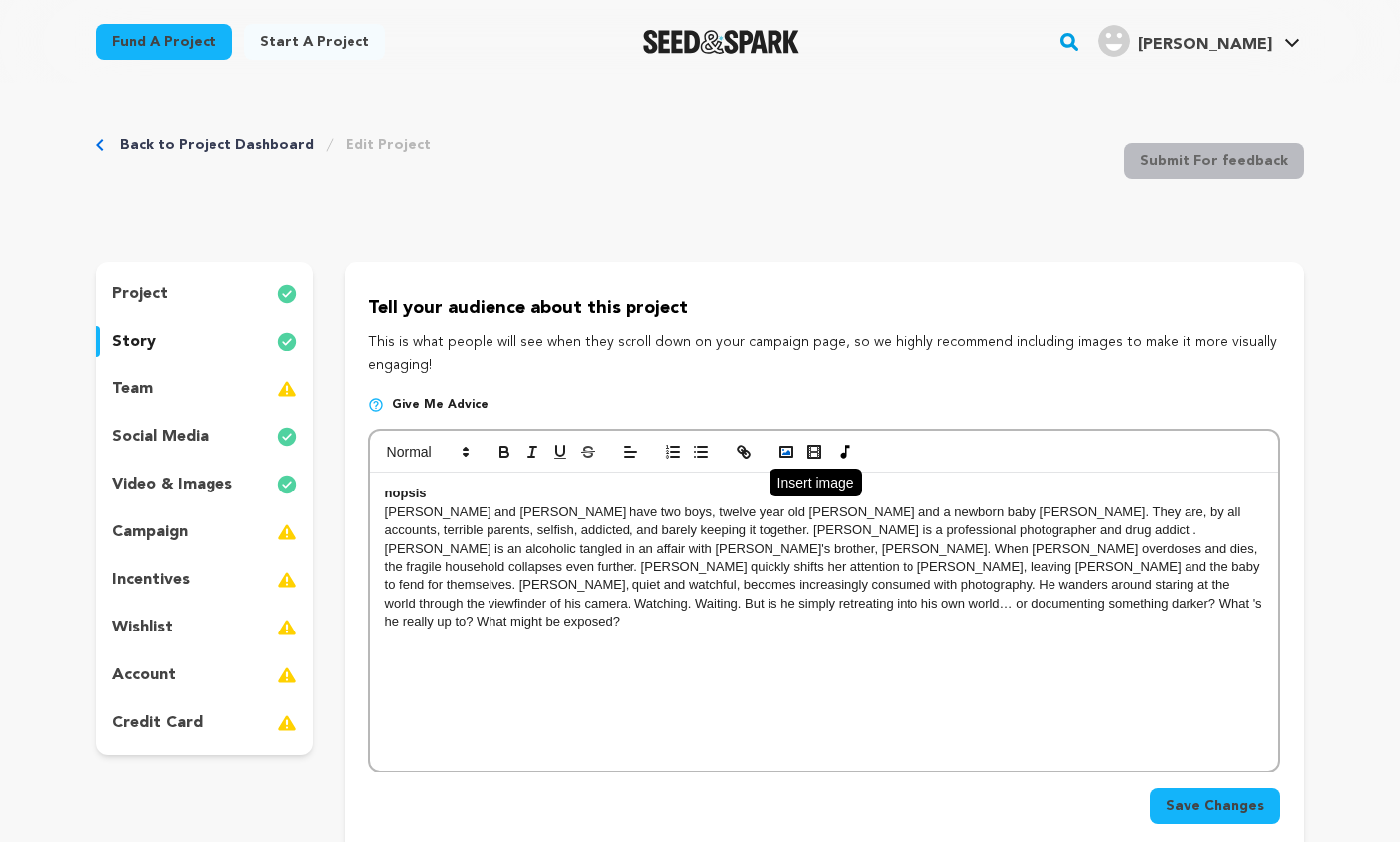 click 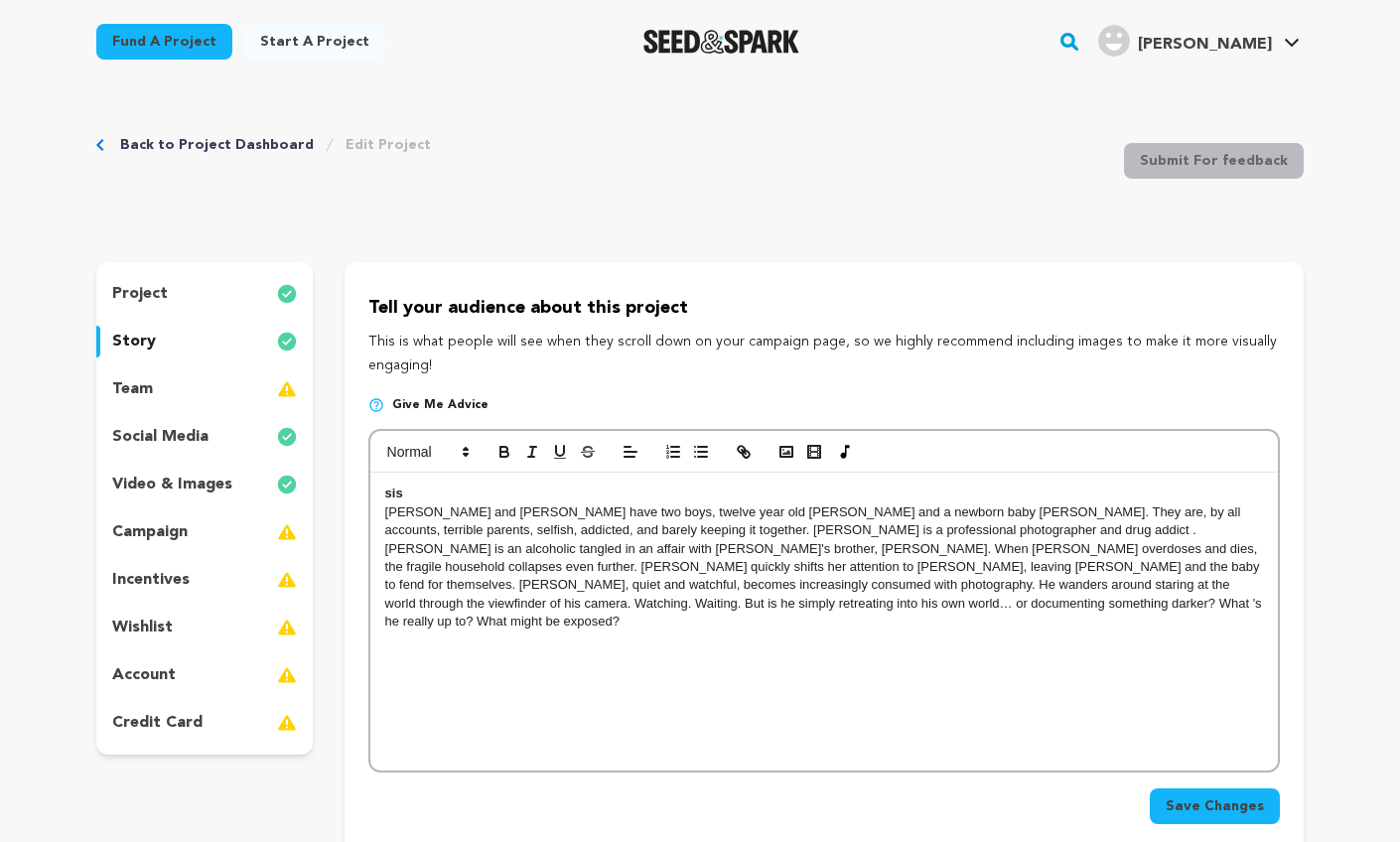 click on "sis" at bounding box center [824, 493] 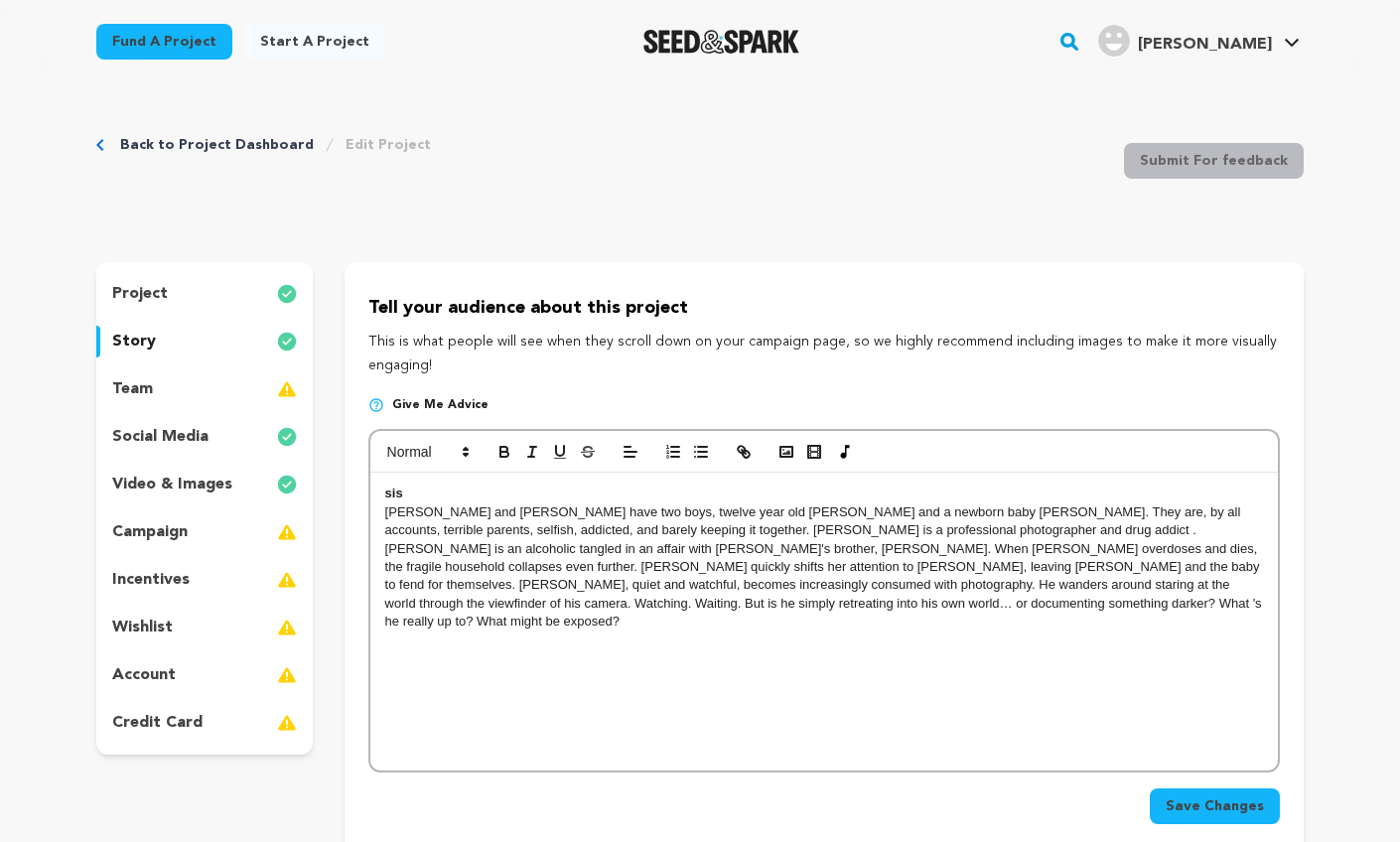 click on "sis" at bounding box center [824, 493] 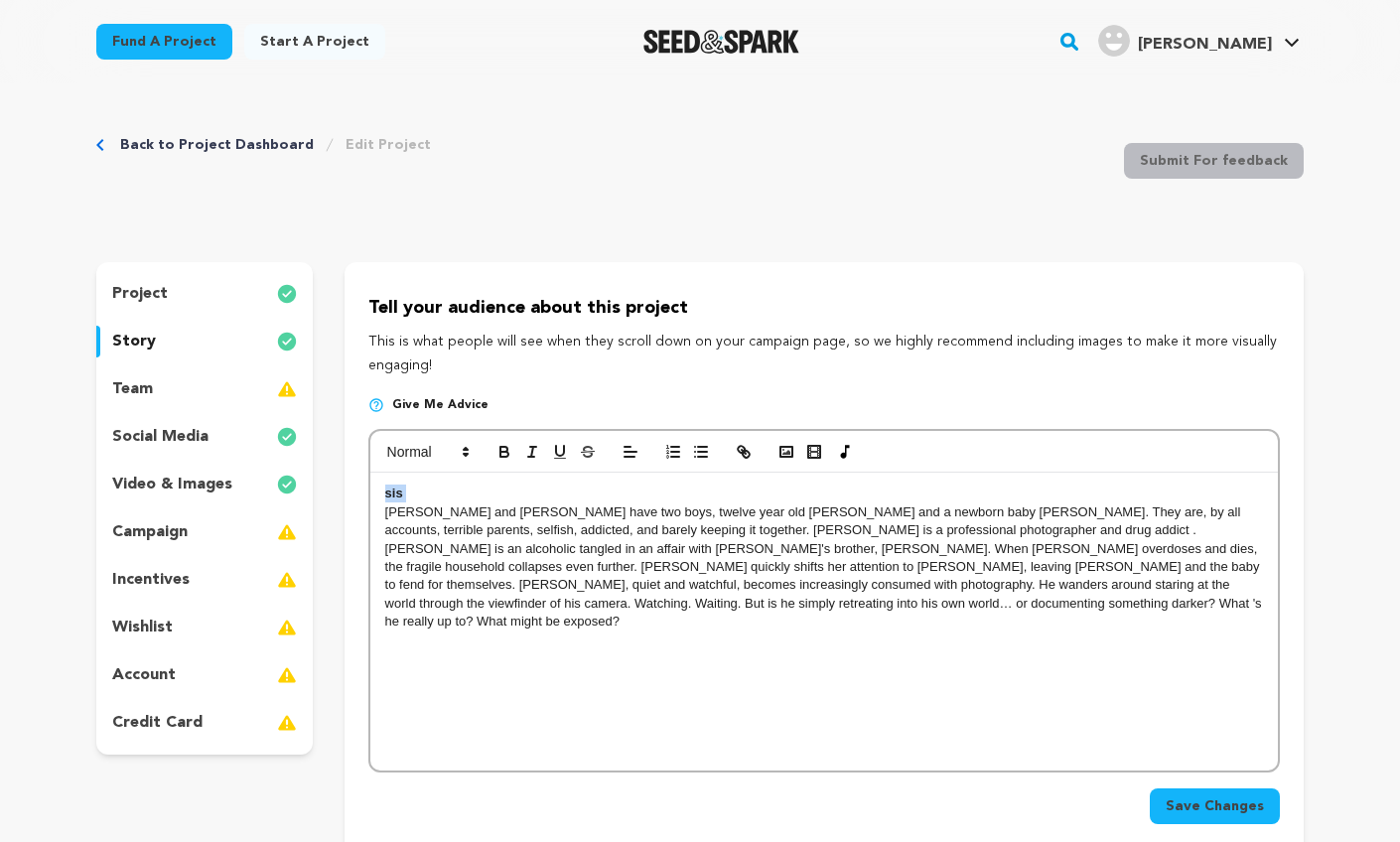 click on "sis" at bounding box center (824, 493) 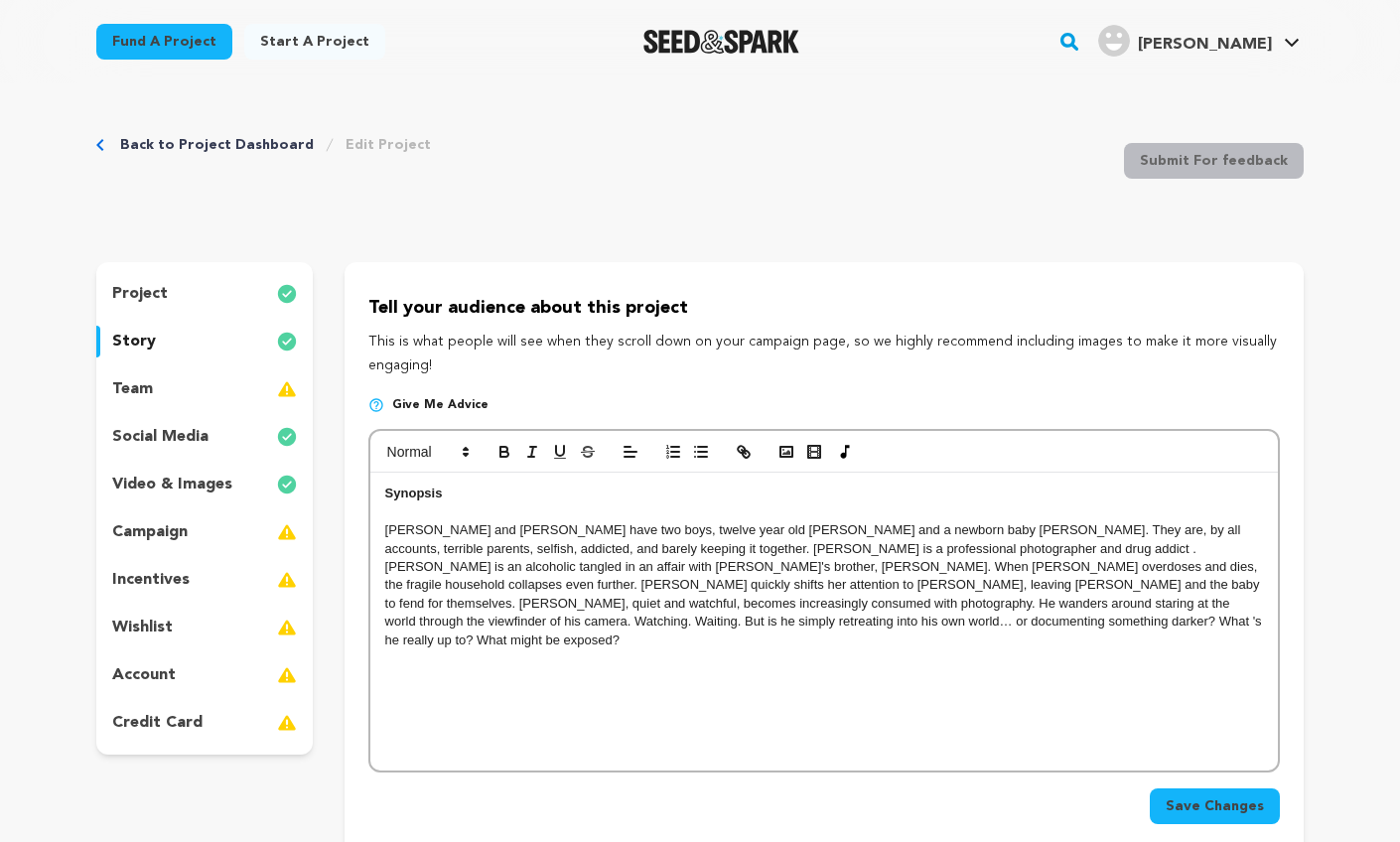 click at bounding box center (824, 512) 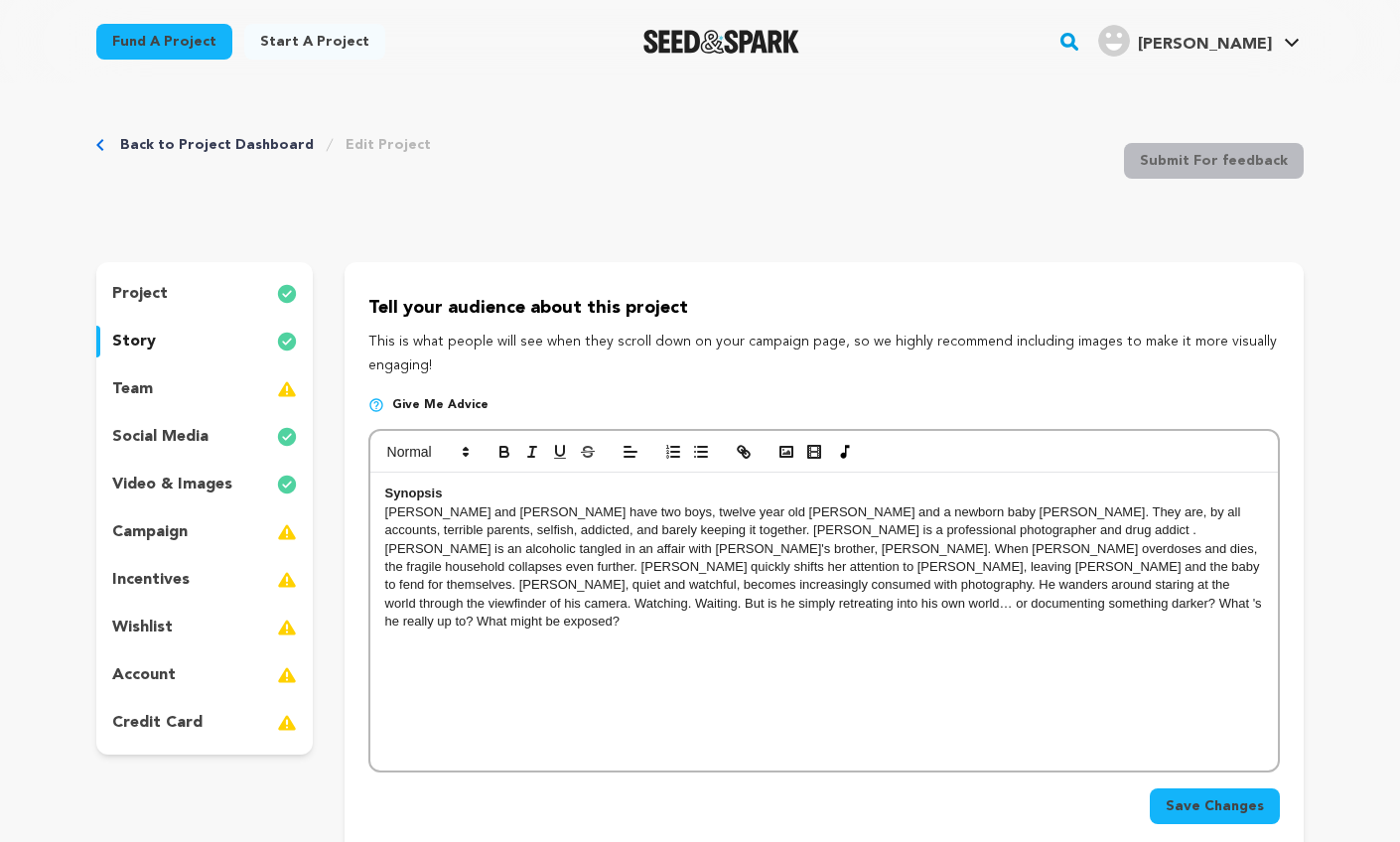 click on "Livia and Adrian have two boys, twelve year old Dylan and a newborn baby Jacob. They are, by all accounts, terrible parents, selfish, addicted, and barely keeping it together. Adrian is a professional photographer and drug addict . Livia is an alcoholic tangled in an affair with Adrian's brother, Marcus. When Adrian overdoses and dies, the fragile household collapses even further. Livia quickly shifts her attention to Marcus, leaving Dylan and the baby to fend for themselves. Dylan, quiet and watchful, becomes increasingly consumed with photography. He wanders around staring at the world through the viewfinder of his camera. Watching. Waiting. But is he simply retreating into his own world… or documenting something darker? What 's he really up to? What might be exposed?" at bounding box center [824, 567] 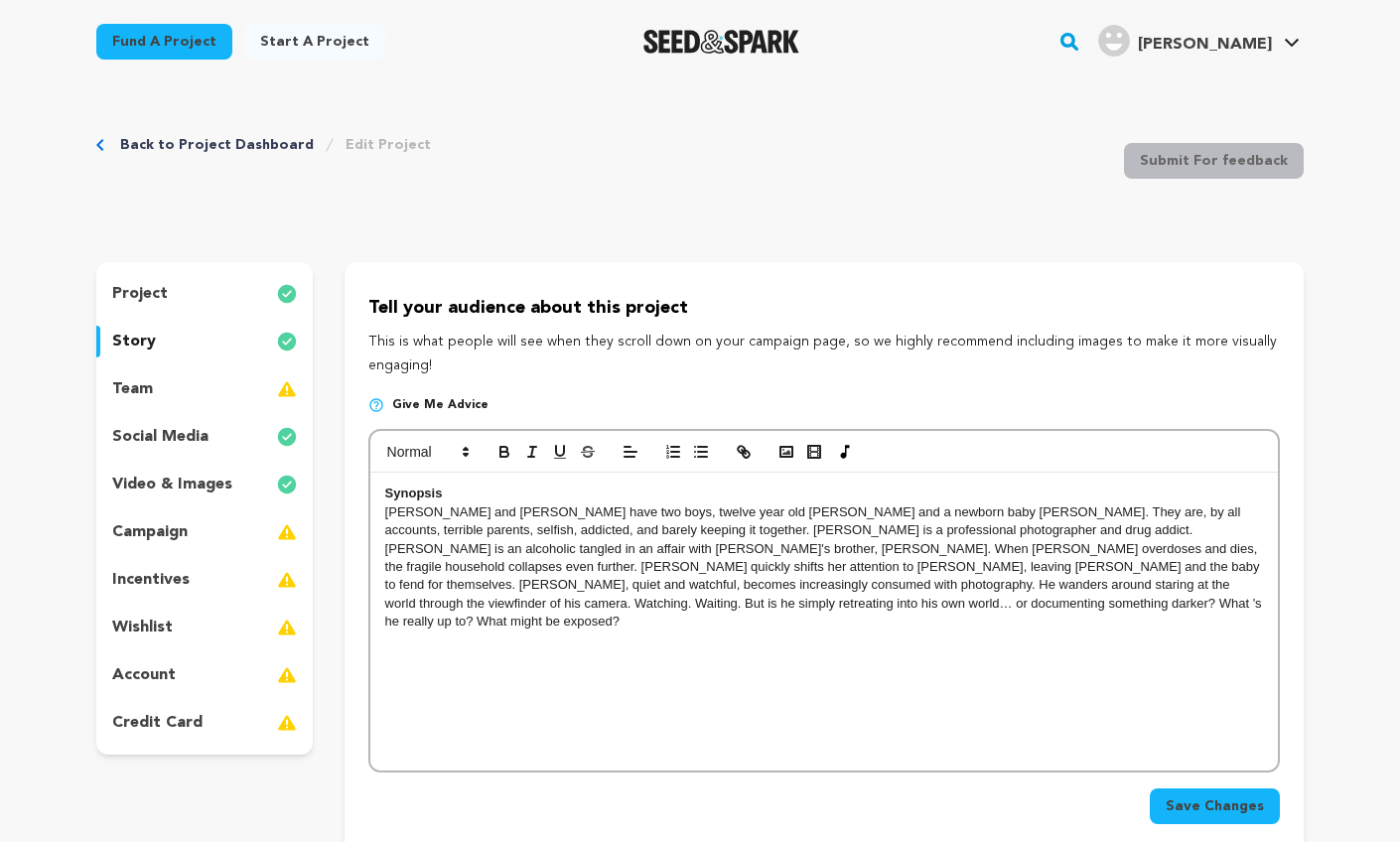 click on "[PERSON_NAME] and [PERSON_NAME] have two boys, twelve year old [PERSON_NAME] and a newborn baby [PERSON_NAME]. They are, by all accounts, terrible parents, selfish, addicted, and barely keeping it together. [PERSON_NAME] is a professional photographer and drug addict. [PERSON_NAME] is an alcoholic tangled in an affair with [PERSON_NAME]'s brother, [PERSON_NAME]. When [PERSON_NAME] overdoses and dies, the fragile household collapses even further. [PERSON_NAME] quickly shifts her attention to [PERSON_NAME], leaving [PERSON_NAME] and the baby to fend for themselves. [PERSON_NAME], quiet and watchful, becomes increasingly consumed with photography. He wanders around staring at the world through the viewfinder of his camera. Watching. Waiting. But is he simply retreating into his own world… or documenting something darker? What 's he really up to? What might be exposed?" at bounding box center [824, 567] 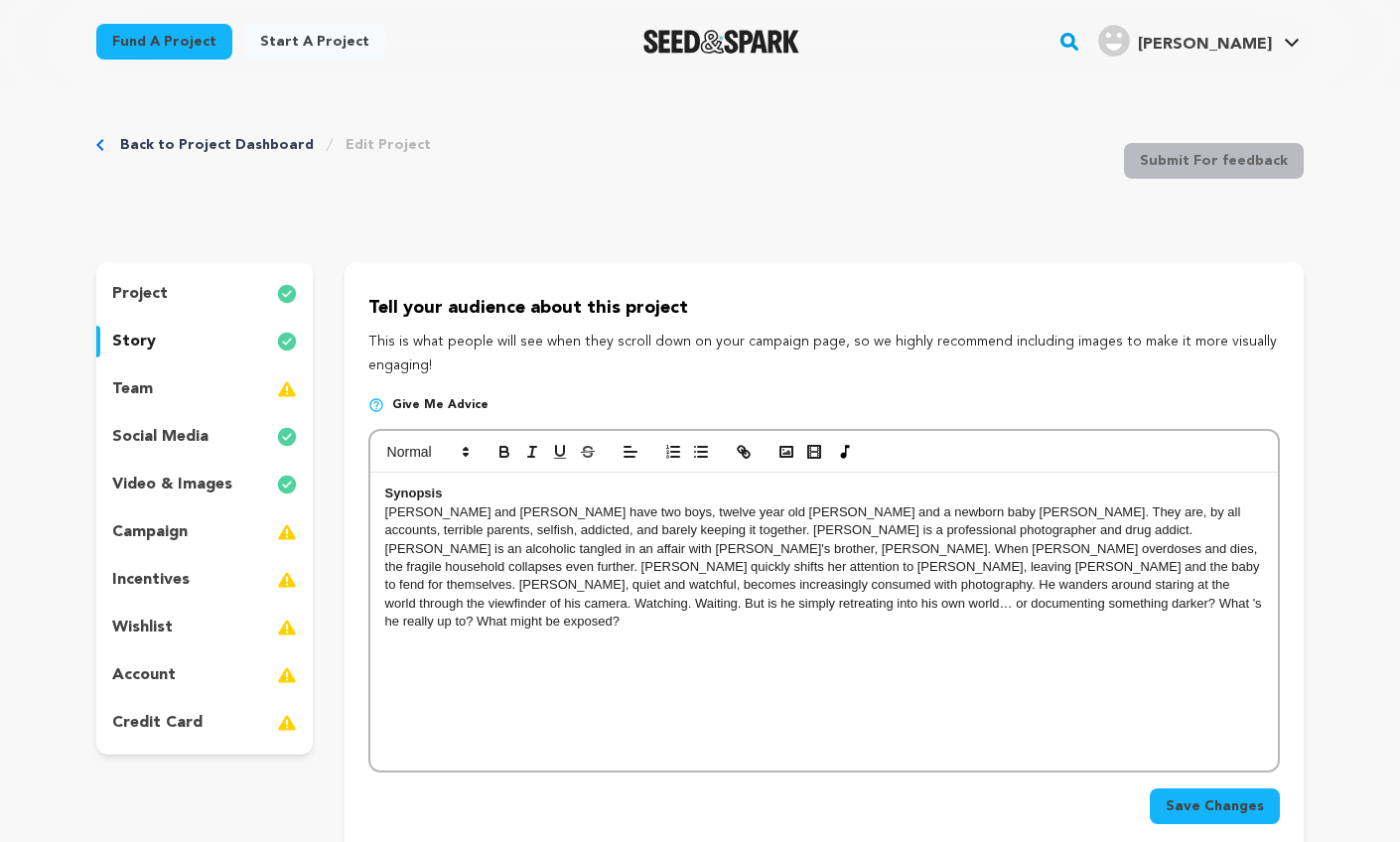 click on "[PERSON_NAME] and [PERSON_NAME] have two boys, twelve year old [PERSON_NAME] and a newborn baby [PERSON_NAME]. They are, by all accounts, terrible parents, selfish, addicted, and barely keeping it together. [PERSON_NAME] is a professional photographer and drug addict. [PERSON_NAME] is an alcoholic tangled in an affair with [PERSON_NAME]'s brother, [PERSON_NAME]. When [PERSON_NAME] overdoses and dies, the fragile household collapses even further. [PERSON_NAME] quickly shifts her attention to [PERSON_NAME], leaving [PERSON_NAME] and the baby to fend for themselves. [PERSON_NAME], quiet and watchful, becomes increasingly consumed with photography. He wanders around staring at the world through the viewfinder of his camera. Watching. Waiting. But is he simply retreating into his own world… or documenting something darker? What 's he really up to? What might be exposed?" at bounding box center [824, 567] 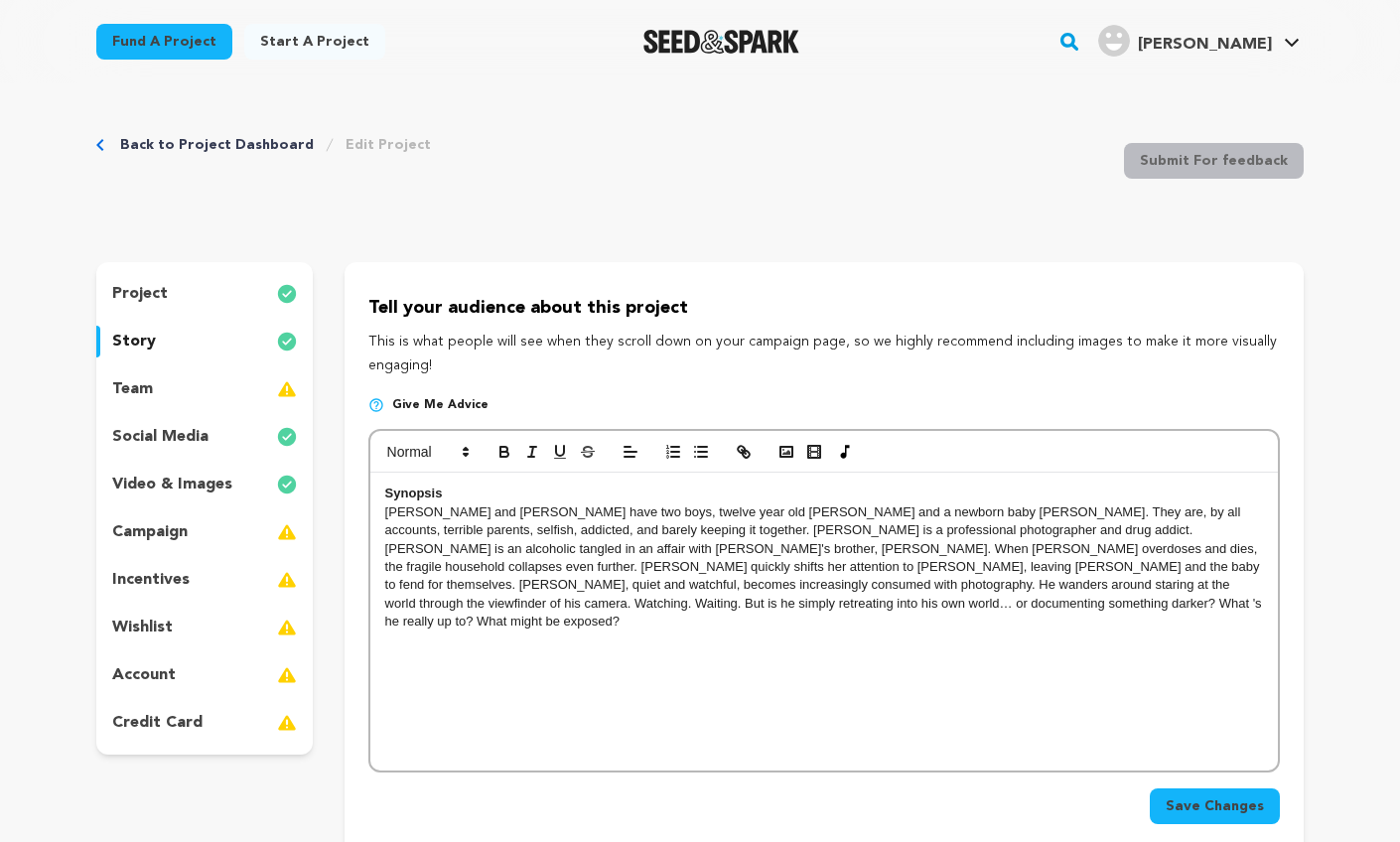 click on "[PERSON_NAME] and [PERSON_NAME] have two boys, twelve year old [PERSON_NAME] and a newborn baby [PERSON_NAME]. They are, by all accounts, terrible parents, selfish, addicted, and barely keeping it together. [PERSON_NAME] is a professional photographer and drug addict. [PERSON_NAME] is an alcoholic tangled in an affair with [PERSON_NAME]'s brother, [PERSON_NAME]. When [PERSON_NAME] overdoses and dies, the fragile household collapses even further. [PERSON_NAME] quickly shifts her attention to [PERSON_NAME], leaving [PERSON_NAME] and the baby to fend for themselves. [PERSON_NAME], quiet and watchful, becomes increasingly consumed with photography. He wanders around staring at the world through the viewfinder of his camera. Watching. Waiting. But is he simply retreating into his own world… or documenting something darker? What 's he really up to? What might be exposed?" at bounding box center [824, 567] 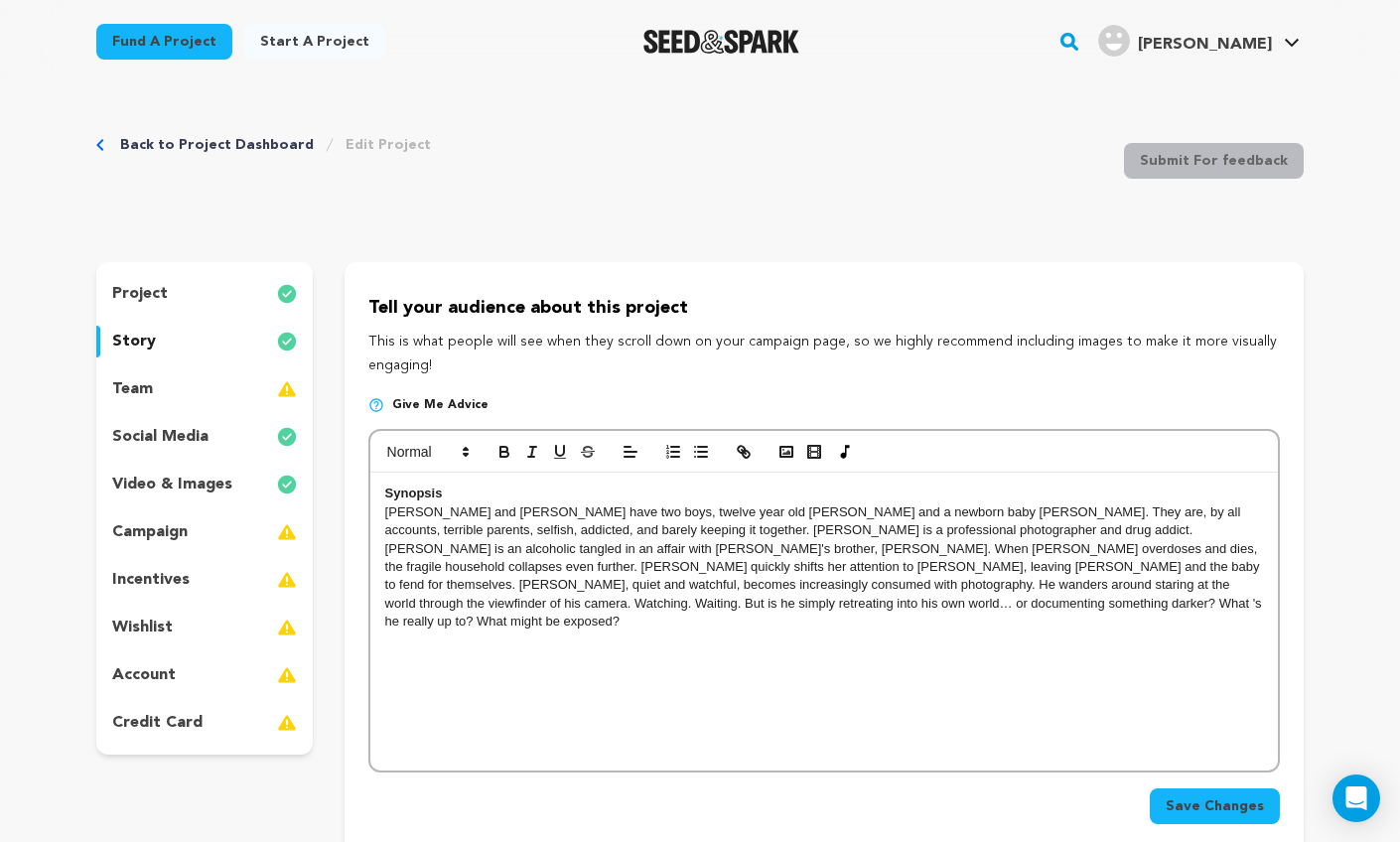click on "Synopsis Livia and Adrian have two boys, twelve year old Dylan and a newborn baby Jacob. They are, by all accounts, terrible parents, selfish, addicted, and barely keeping it together. Adrian is a professional photographer and drug addict. Livia is an alcoholic tangled in an affair with Adrian's brother, Marcus. When Adrian overdoses and dies, the fragile household collapses even further. Livia quickly shifts her attention to Marcus, leaving Dylan and the baby to fend for themselves. Dylan, quiet and watchful, becomes increasingly consumed with photography. He wanders around staring at the world through the viewfinder of his camera. Watching. Waiting. But is he simply retreating into his own world… or documenting something darker? What 's he really up to? What might be exposed?" at bounding box center (824, 622) 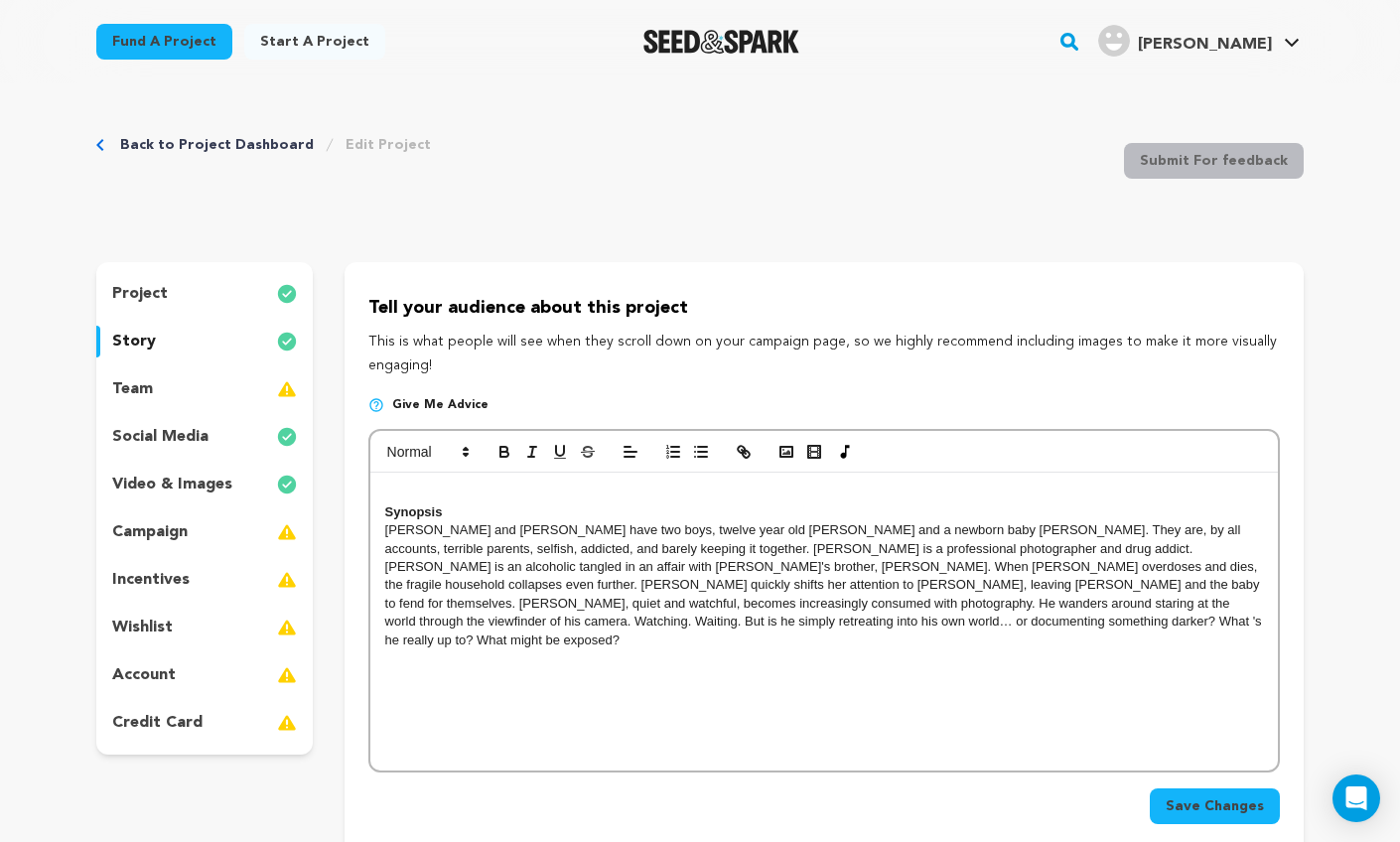 click at bounding box center (824, 493) 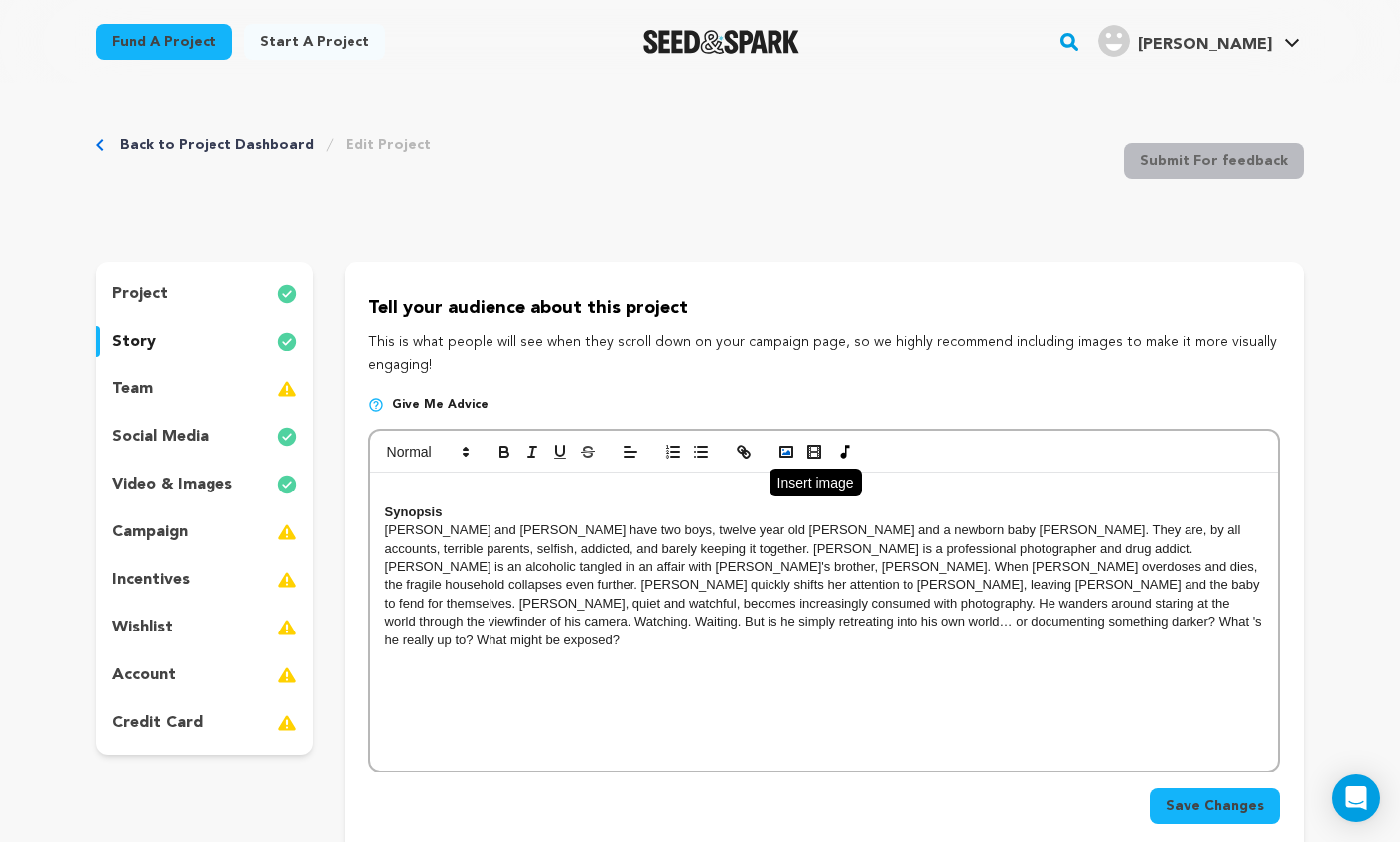click 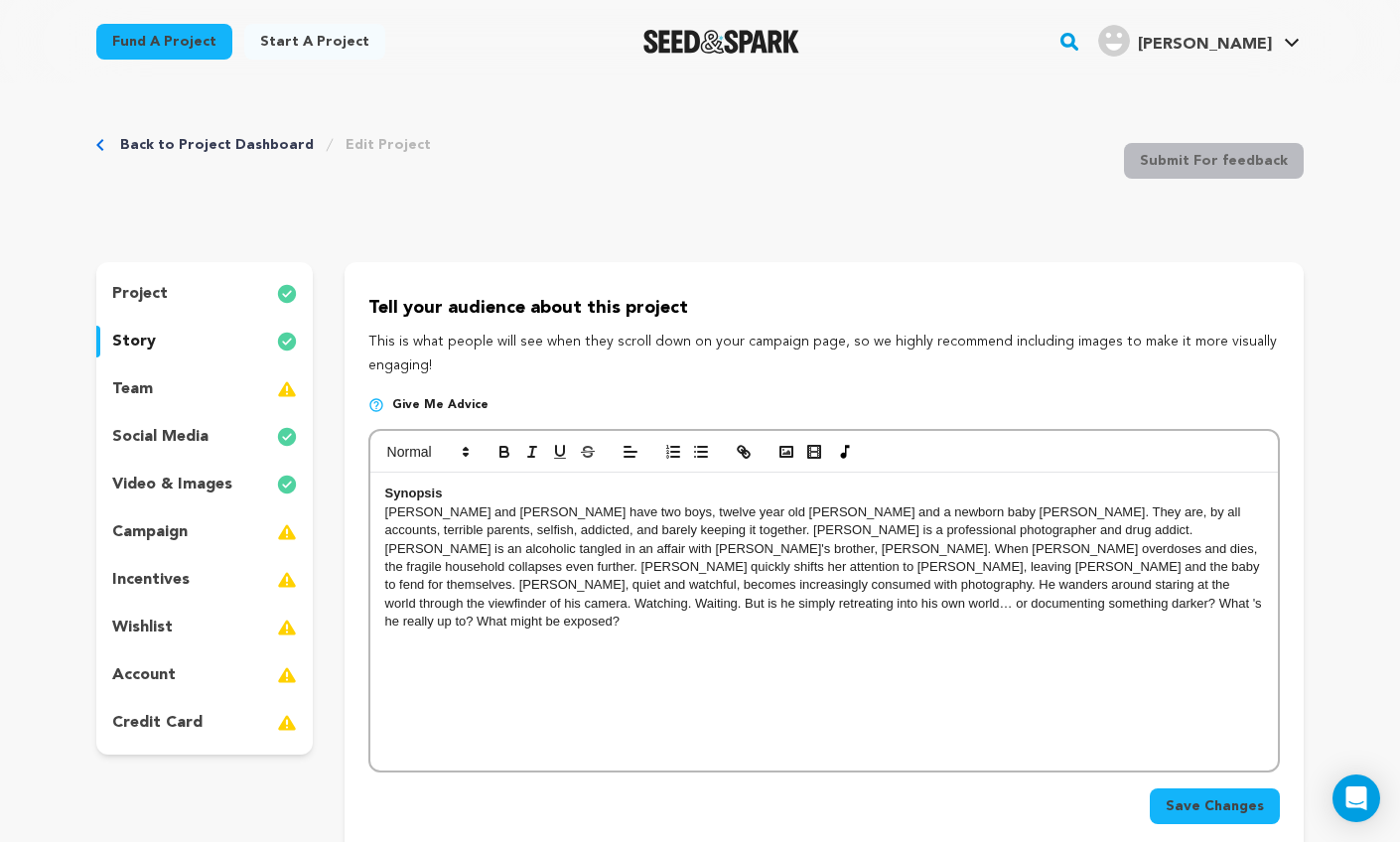 click on "[PERSON_NAME] and [PERSON_NAME] have two boys, twelve year old [PERSON_NAME] and a newborn baby [PERSON_NAME]. They are, by all accounts, terrible parents, selfish, addicted, and barely keeping it together. [PERSON_NAME] is a professional photographer and drug addict. [PERSON_NAME] is an alcoholic tangled in an affair with [PERSON_NAME]'s brother, [PERSON_NAME]. When [PERSON_NAME] overdoses and dies, the fragile household collapses even further. [PERSON_NAME] quickly shifts her attention to [PERSON_NAME], leaving [PERSON_NAME] and the baby to fend for themselves. [PERSON_NAME], quiet and watchful, becomes increasingly consumed with photography. He wanders around staring at the world through the viewfinder of his camera. Watching. Waiting. But is he simply retreating into his own world… or documenting something darker? What 's he really up to? What might be exposed?" at bounding box center (824, 567) 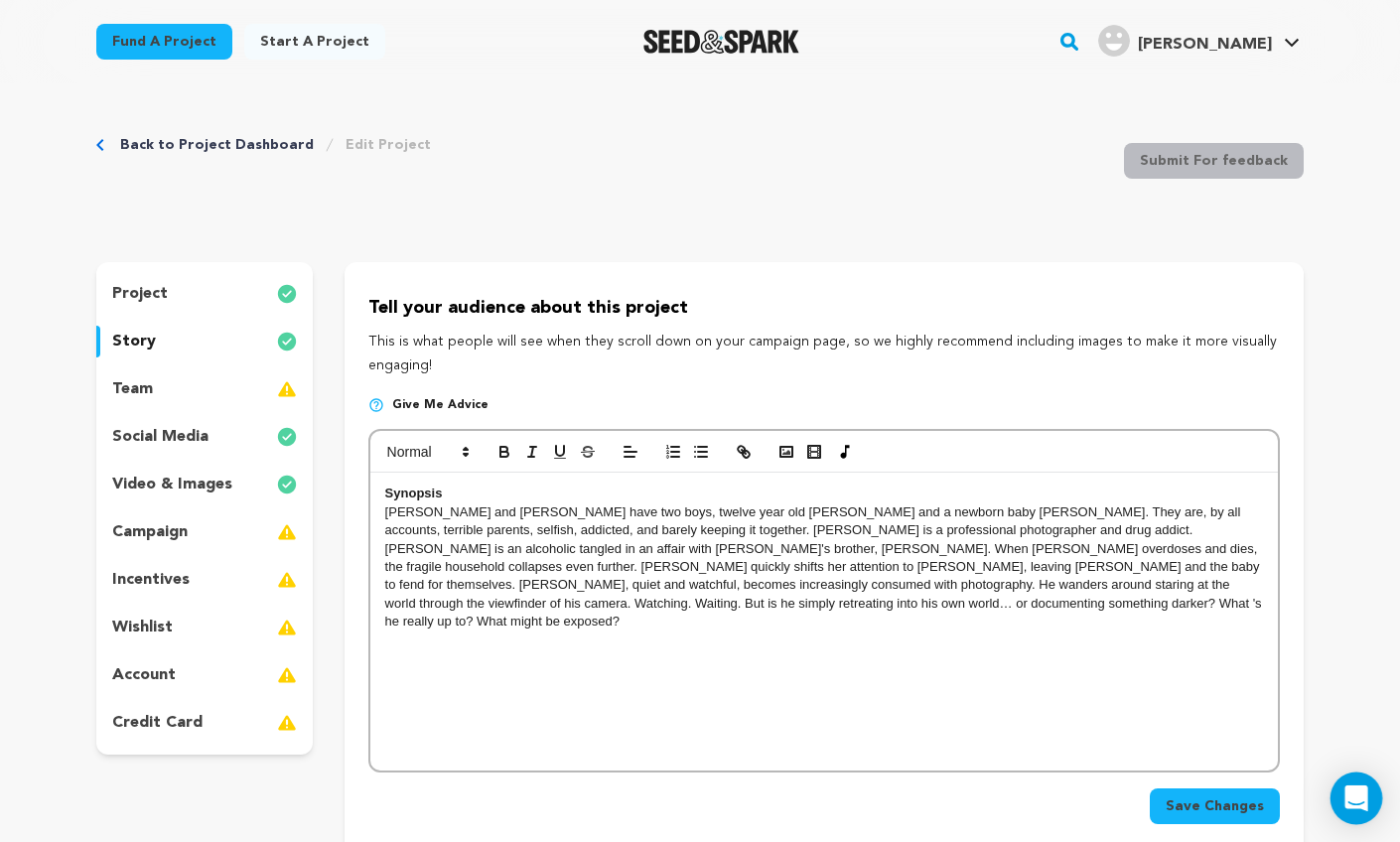 click at bounding box center [1356, 798] 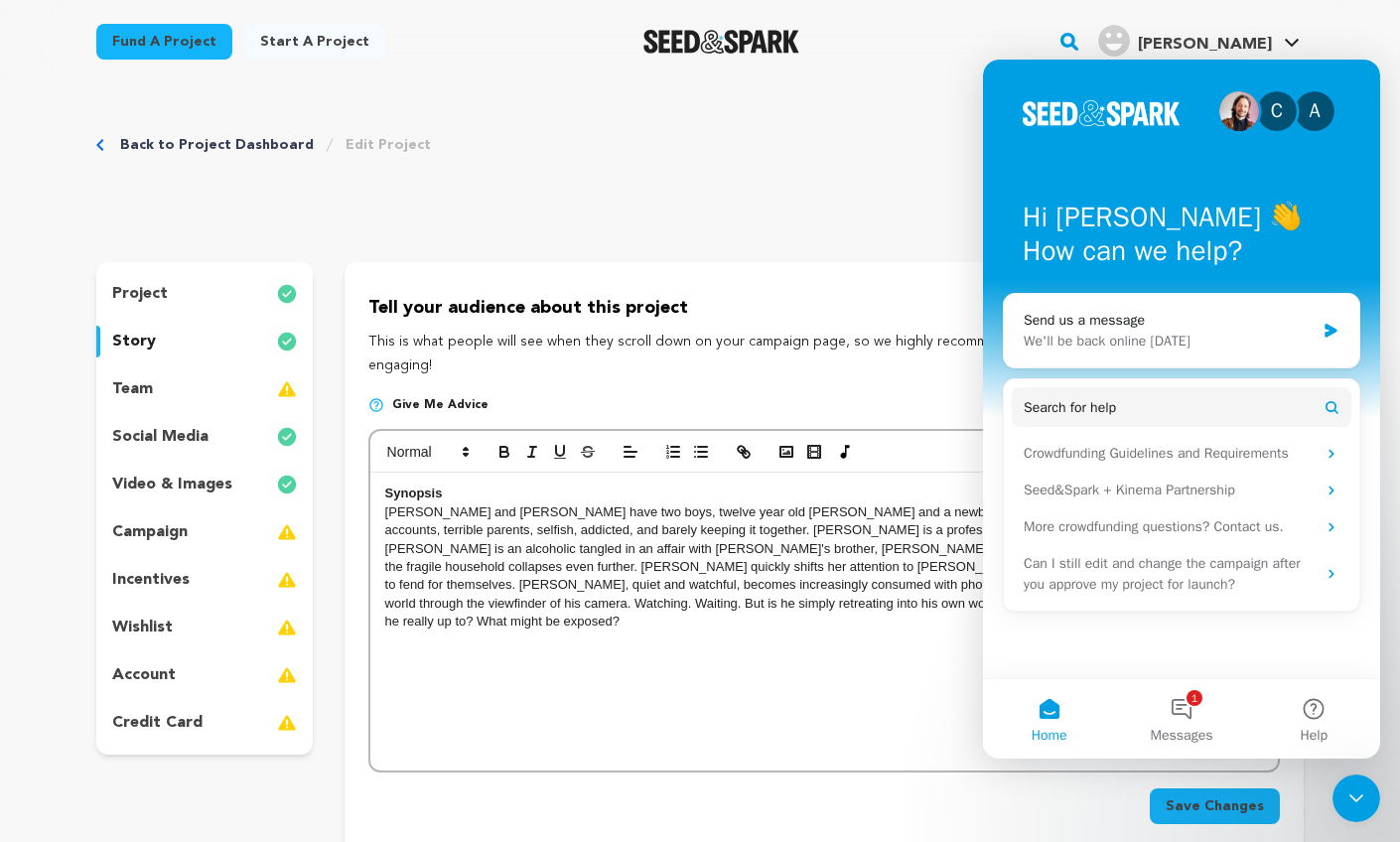 scroll, scrollTop: 0, scrollLeft: 0, axis: both 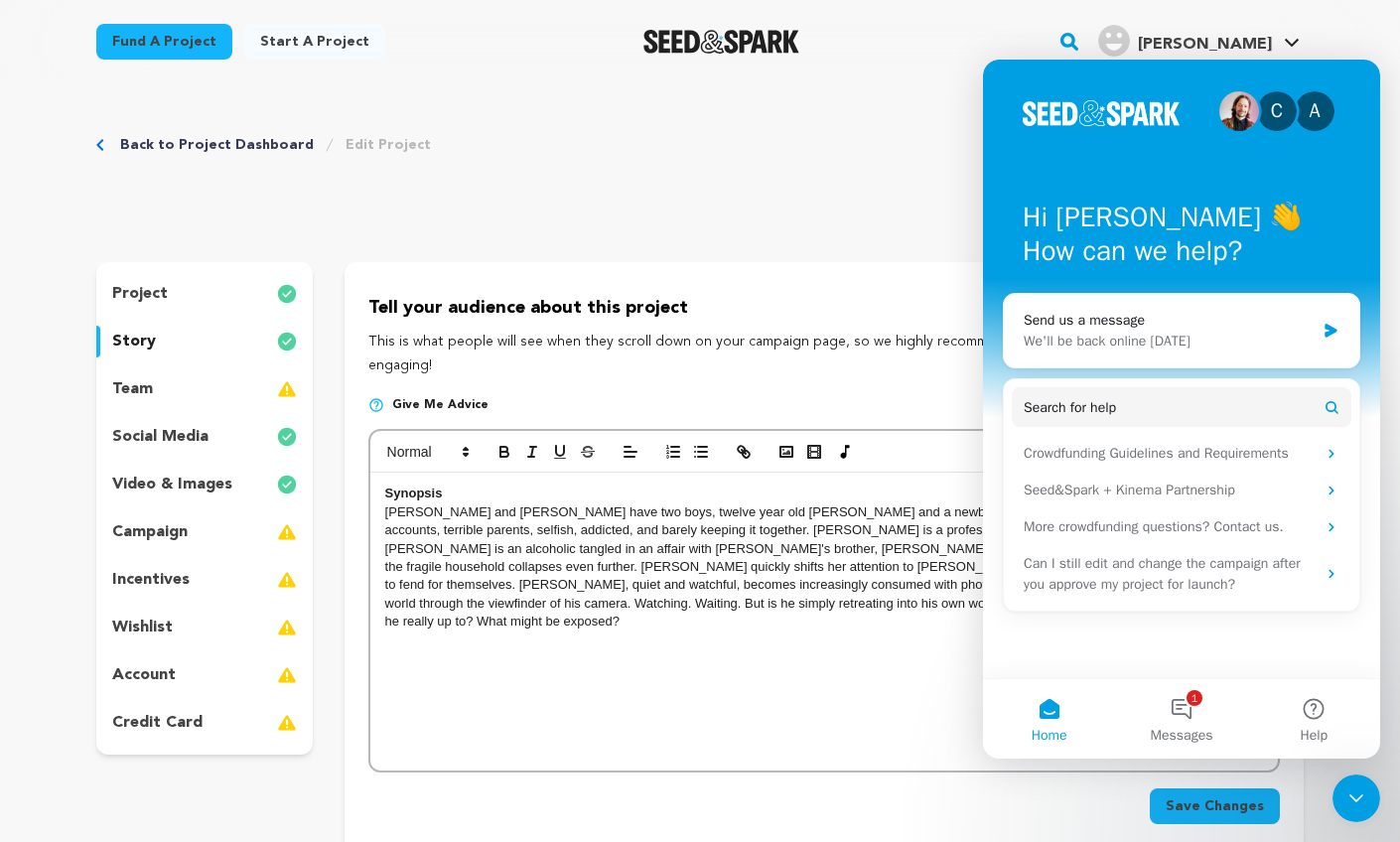 click 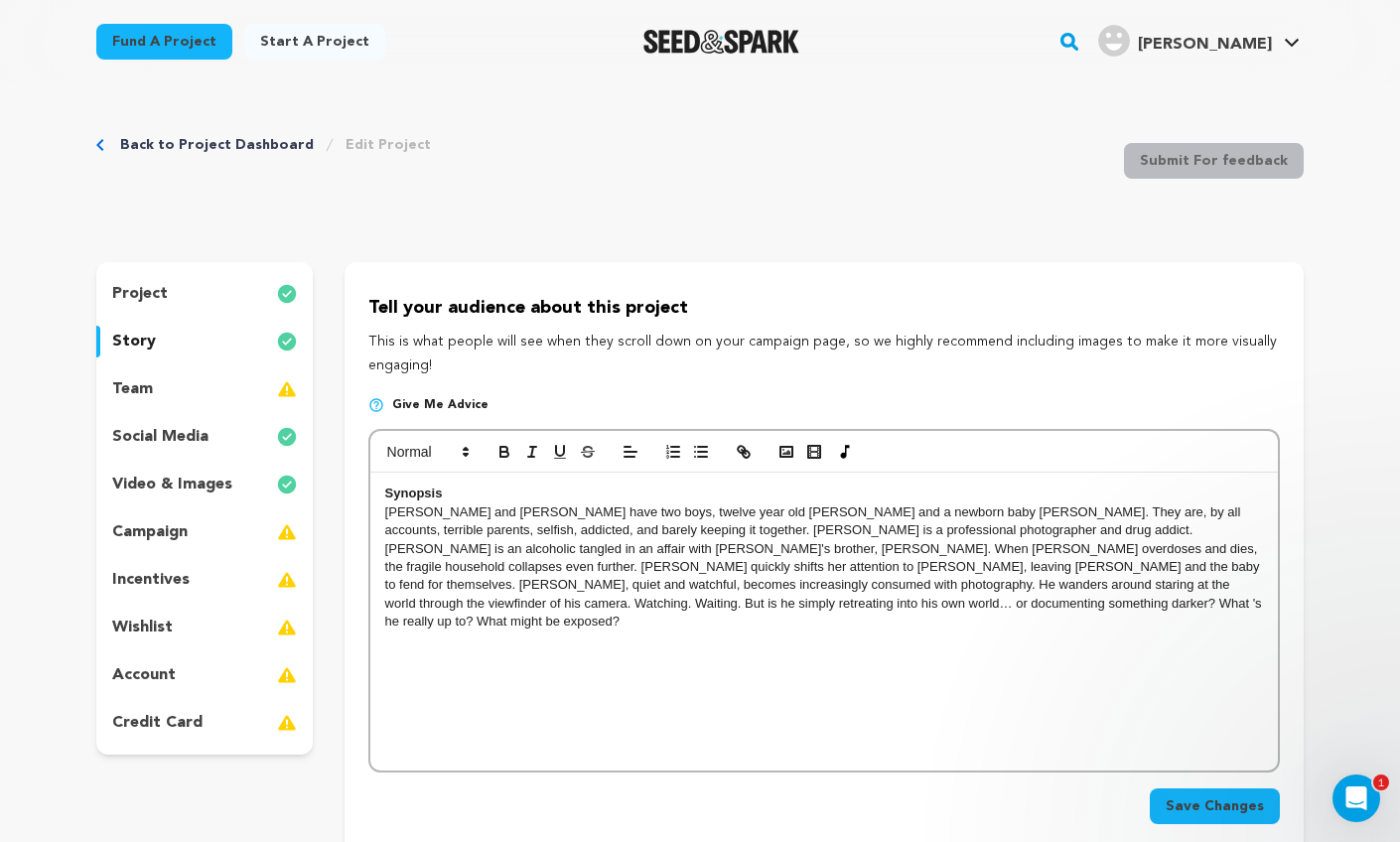 scroll, scrollTop: 0, scrollLeft: 0, axis: both 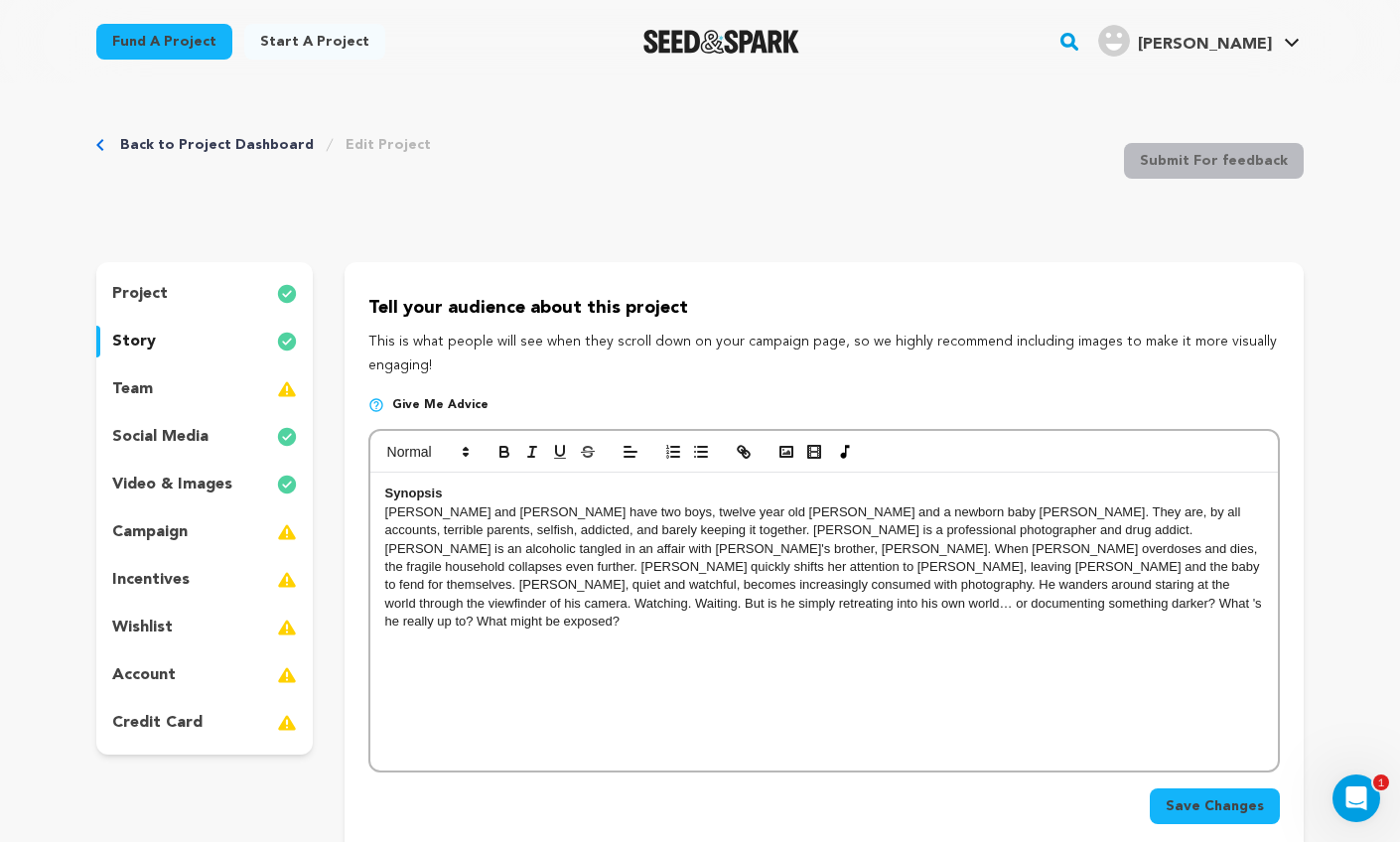 click on "Synopsis Livia and Adrian have two boys, twelve year old Dylan and a newborn baby Jacob. They are, by all accounts, terrible parents, selfish, addicted, and barely keeping it together. Adrian is a professional photographer and drug addict. Livia is an alcoholic tangled in an affair with Adrian's brother, Marcus. When Adrian overdoses and dies, the fragile household collapses even further. Livia quickly shifts her attention to Marcus, leaving Dylan and the baby to fend for themselves. Dylan, quiet and watchful, becomes increasingly consumed with photography. He wanders around staring at the world through the viewfinder of his camera. Watching. Waiting. But is he simply retreating into his own world… or documenting something darker? What 's he really up to? What might be exposed?" at bounding box center (824, 622) 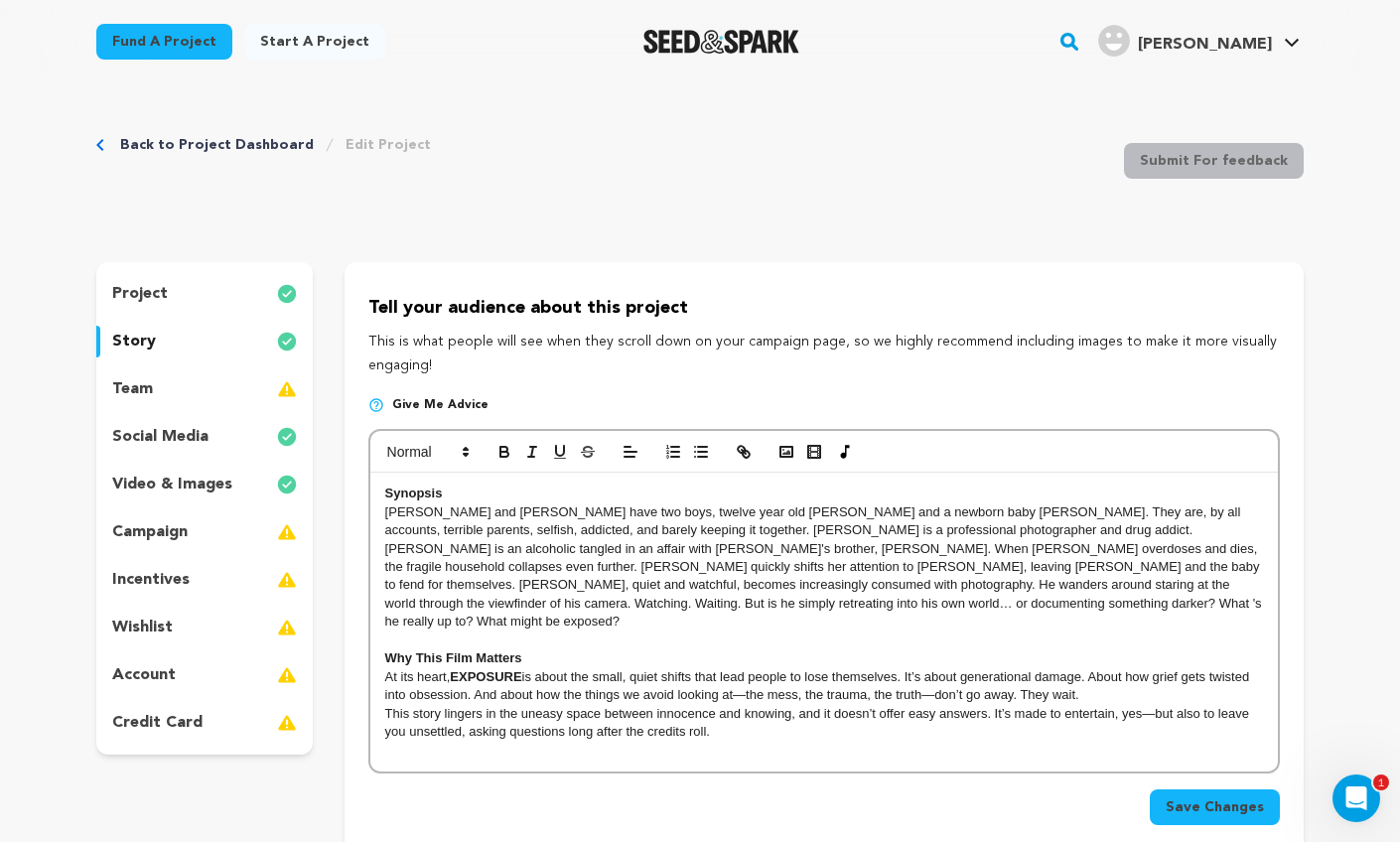 scroll, scrollTop: 18, scrollLeft: 0, axis: vertical 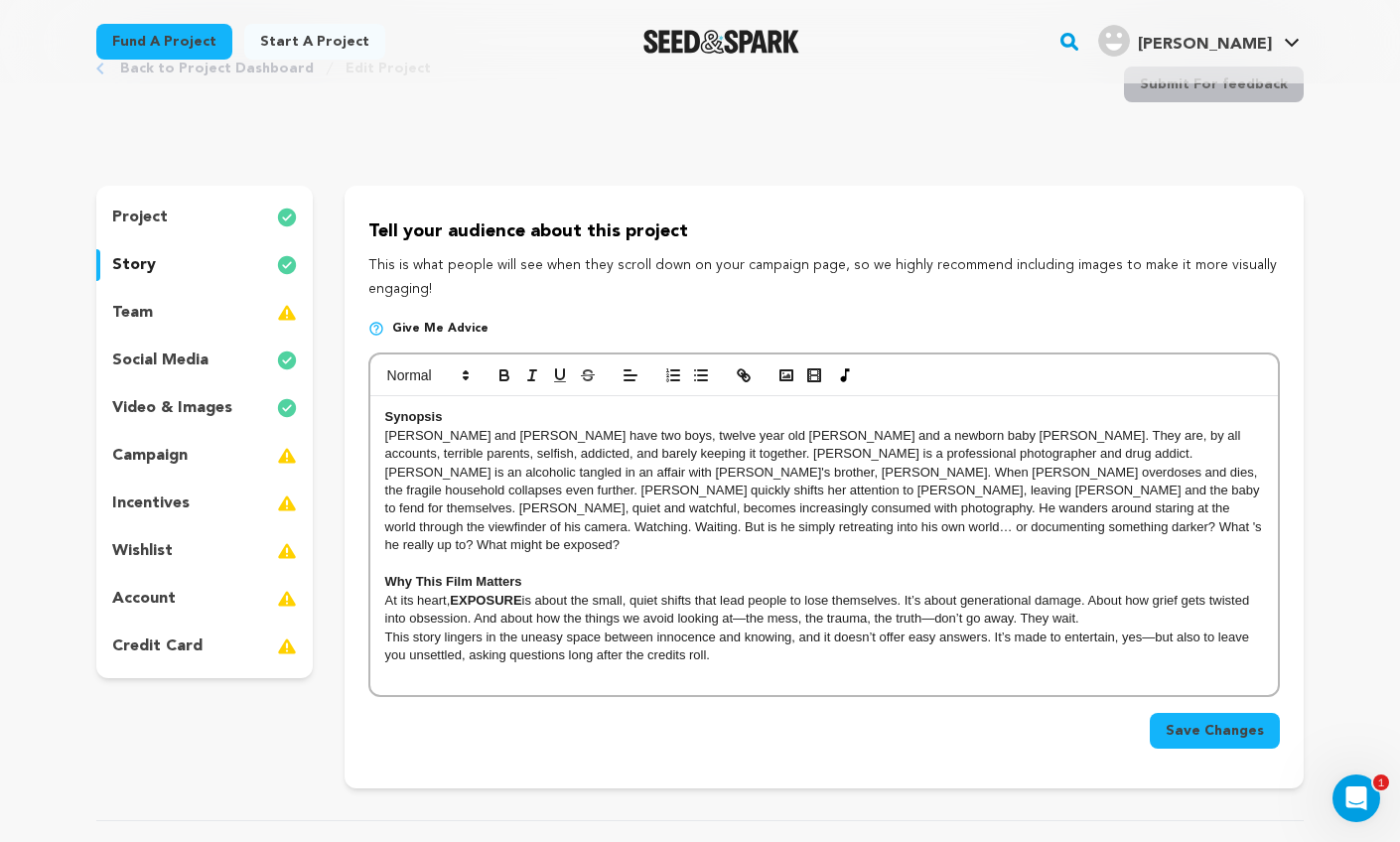 click on "EXPOSURE" at bounding box center [486, 600] 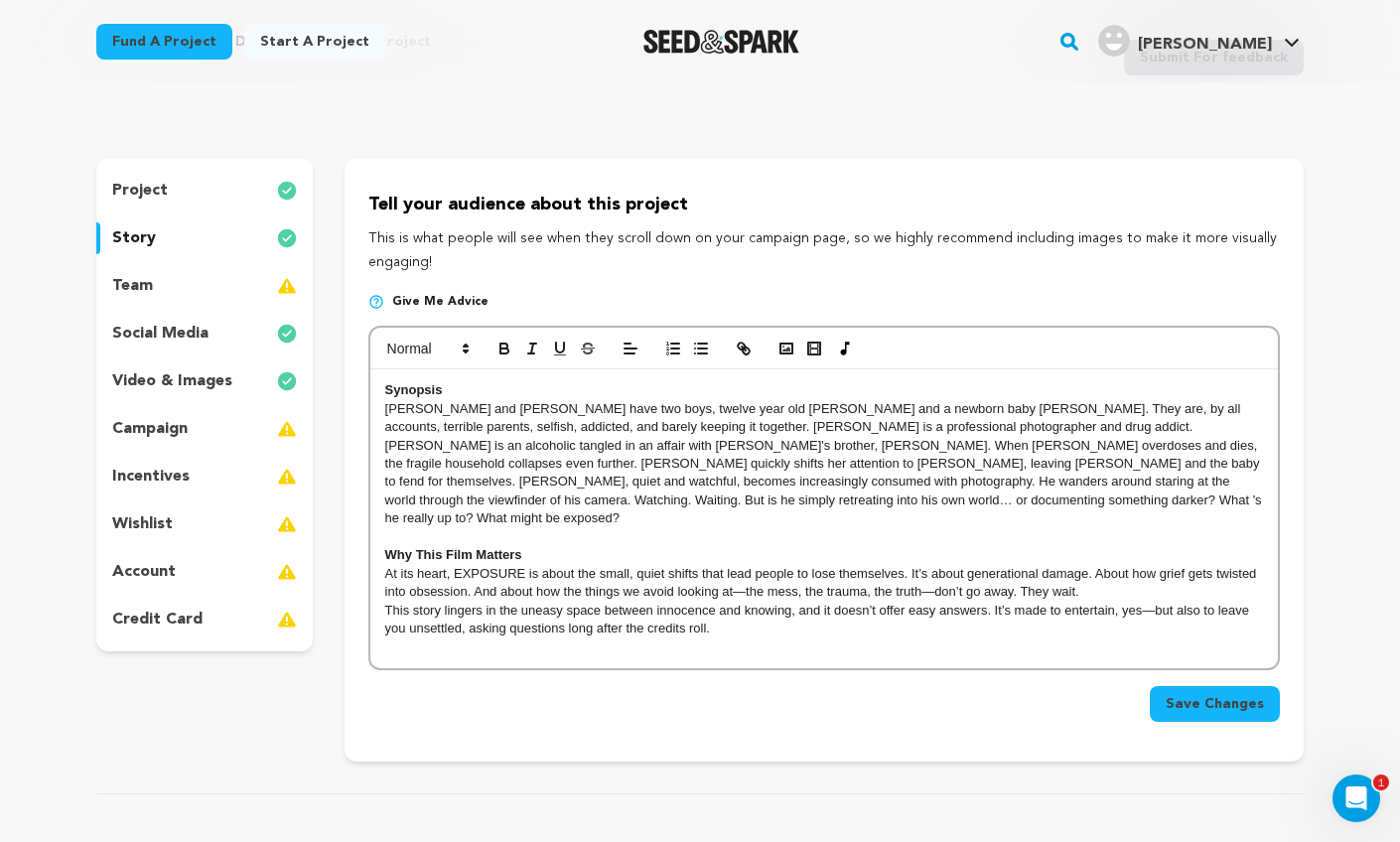scroll, scrollTop: 111, scrollLeft: 0, axis: vertical 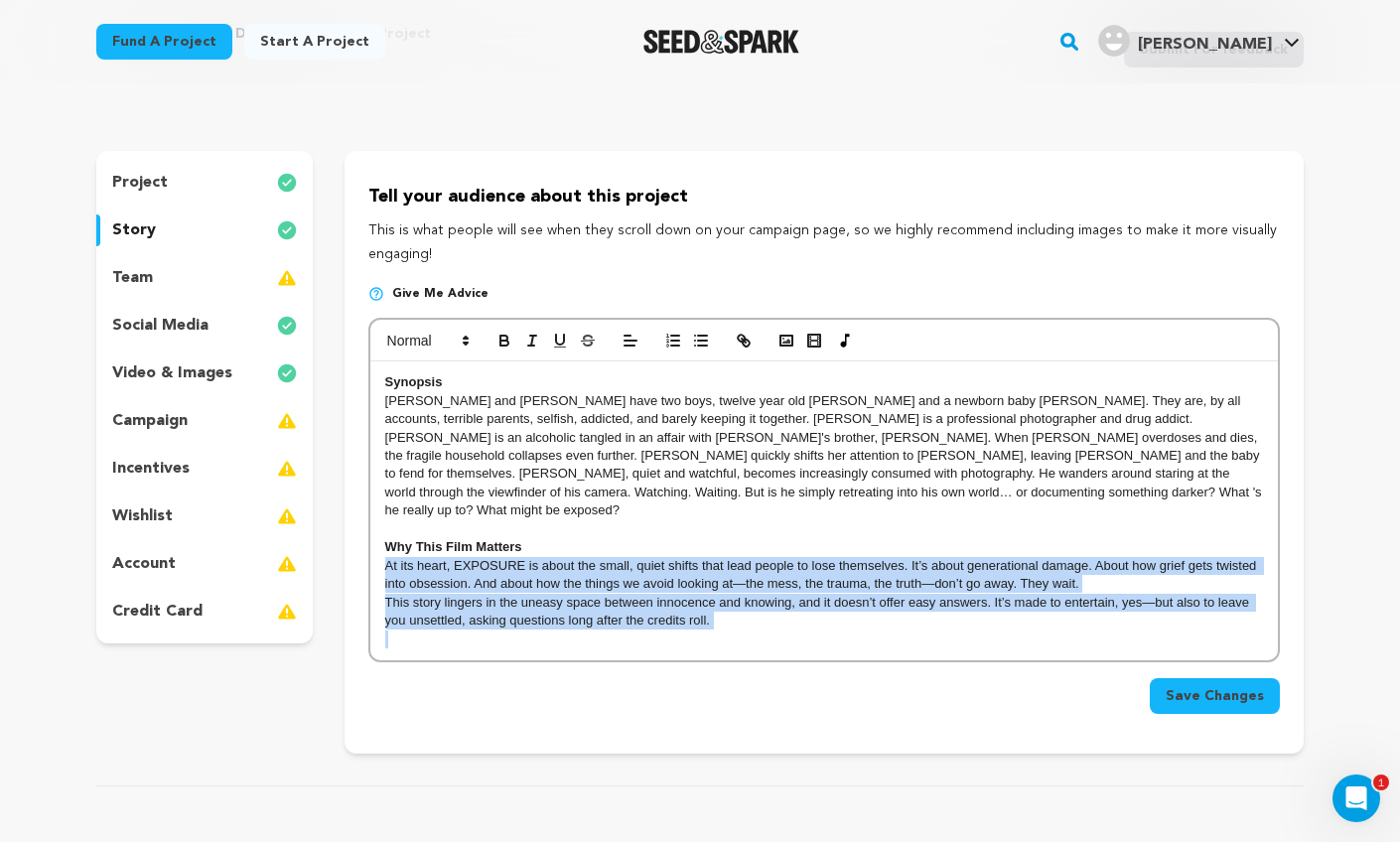 drag, startPoint x: 386, startPoint y: 545, endPoint x: 825, endPoint y: 647, distance: 450.6939 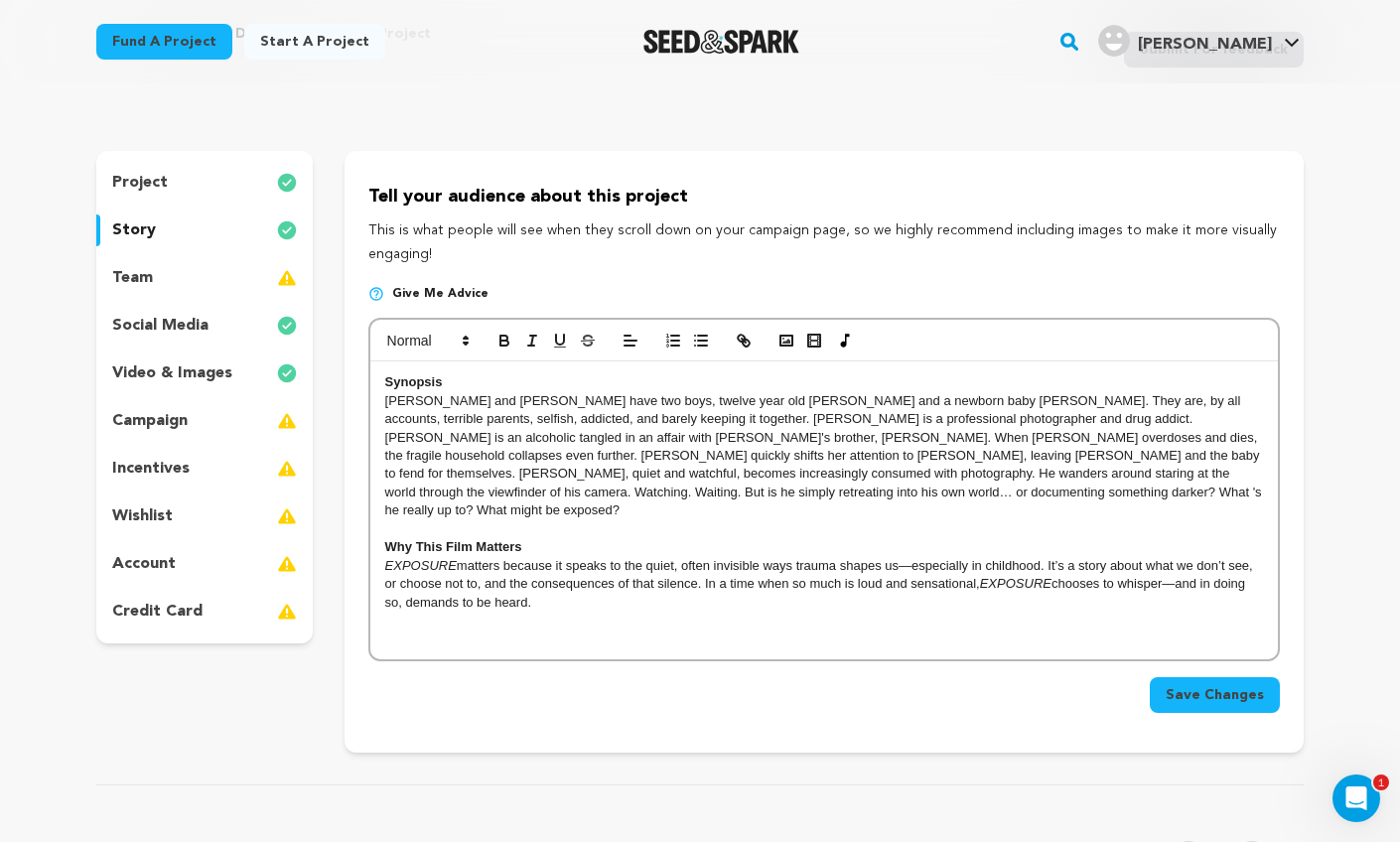 click on "EXPOSURE" at bounding box center (421, 565) 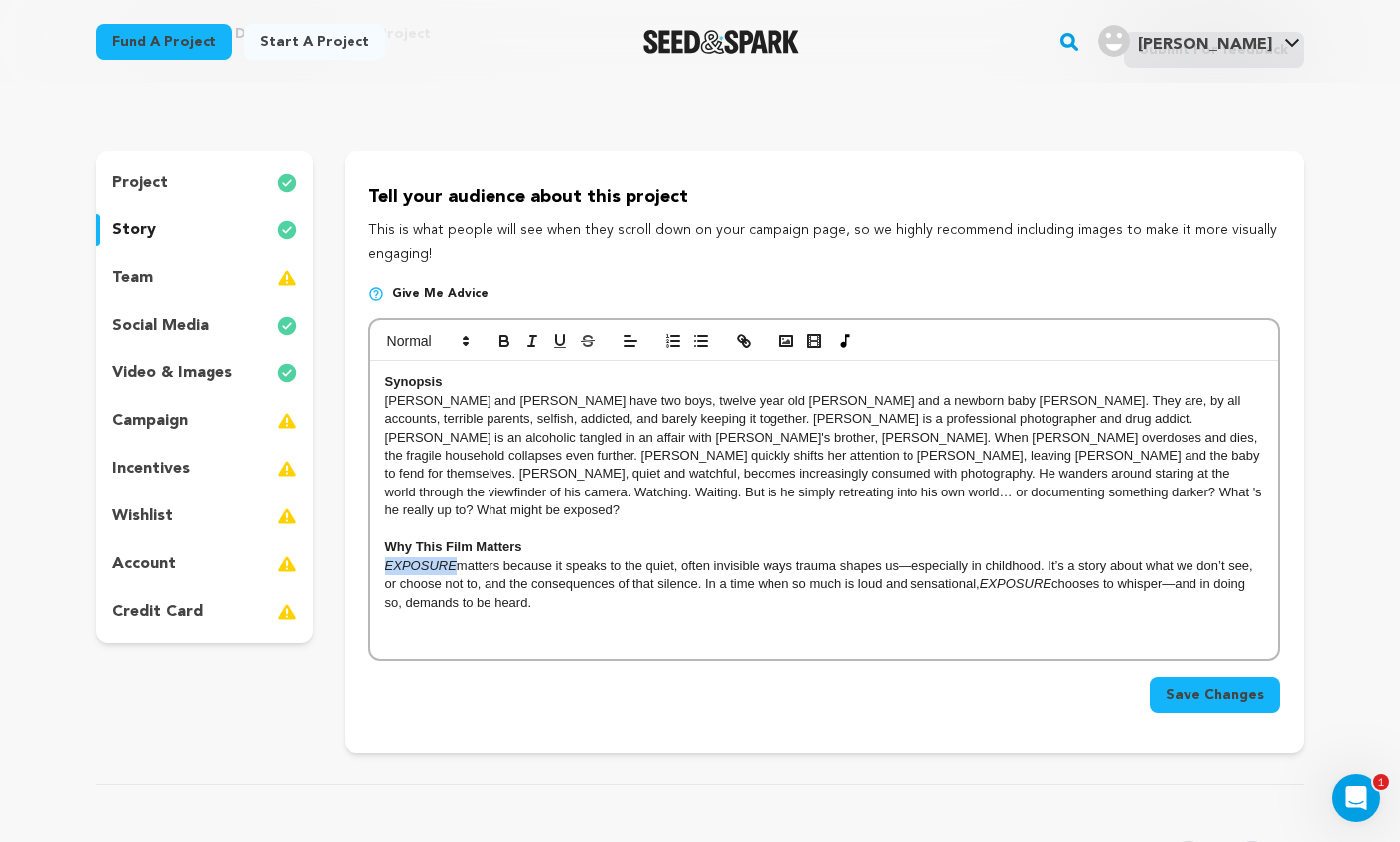 click on "EXPOSURE" at bounding box center [421, 565] 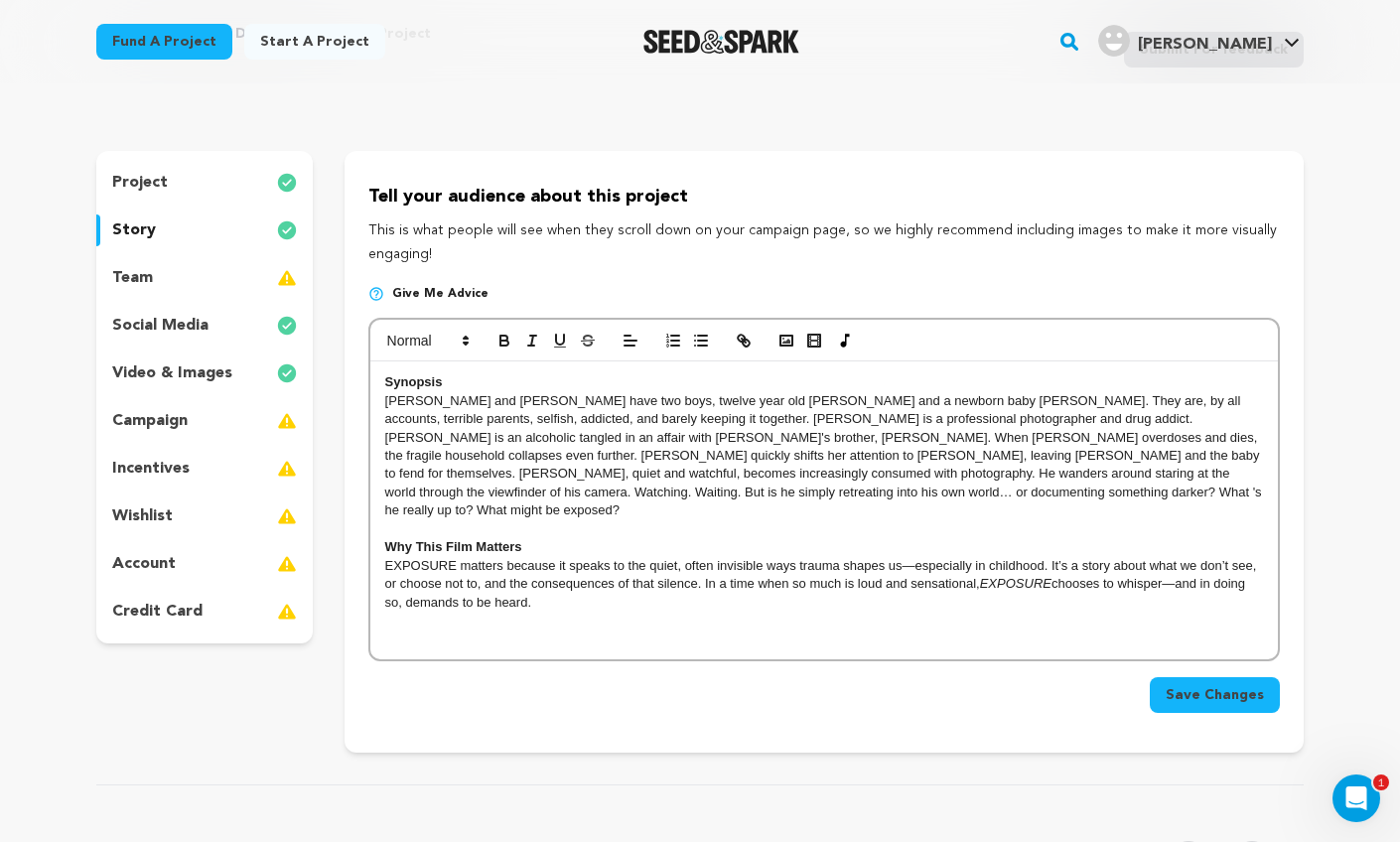 click on "EXPOSURE" at bounding box center (1016, 583) 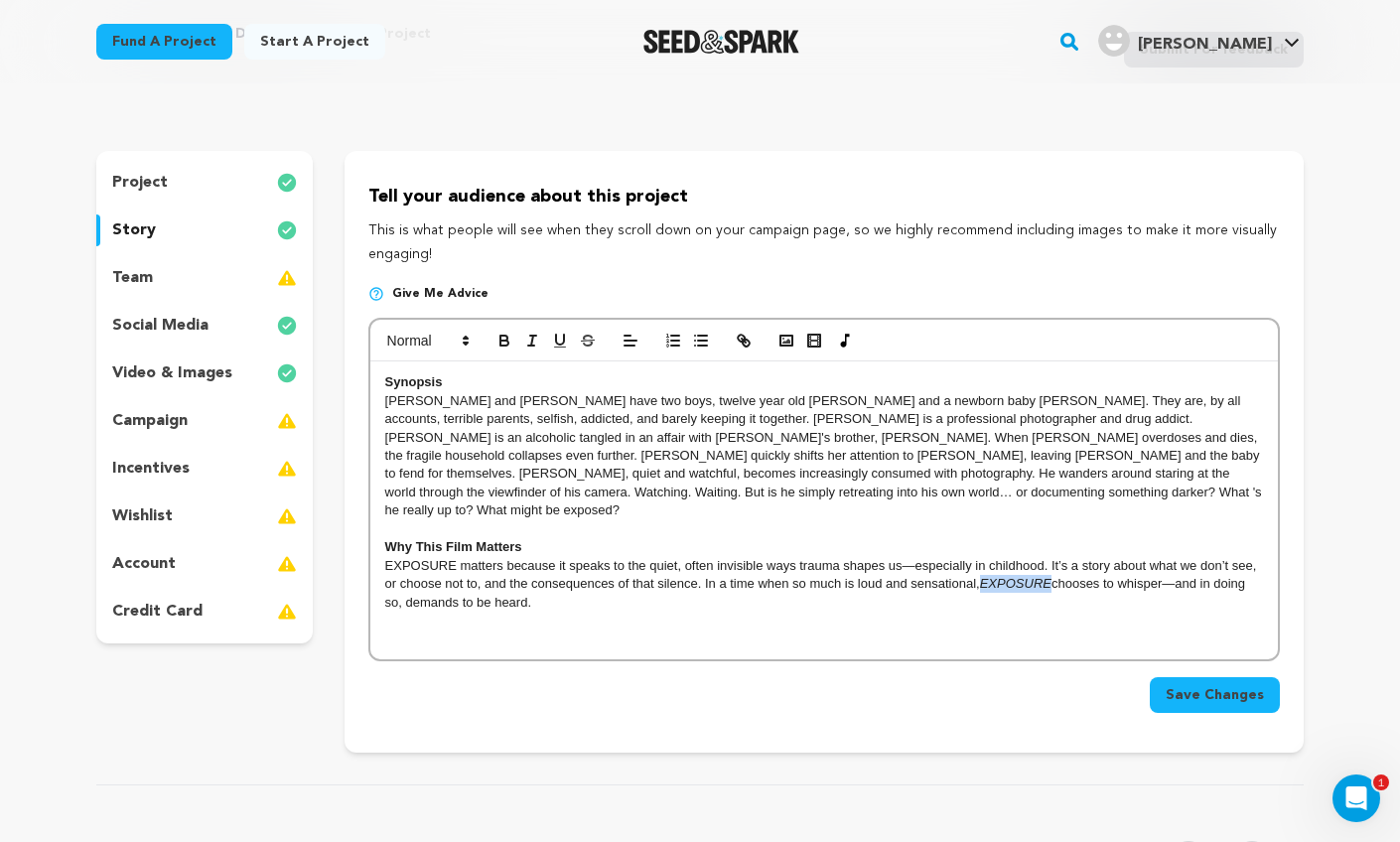 click on "EXPOSURE" at bounding box center [1016, 583] 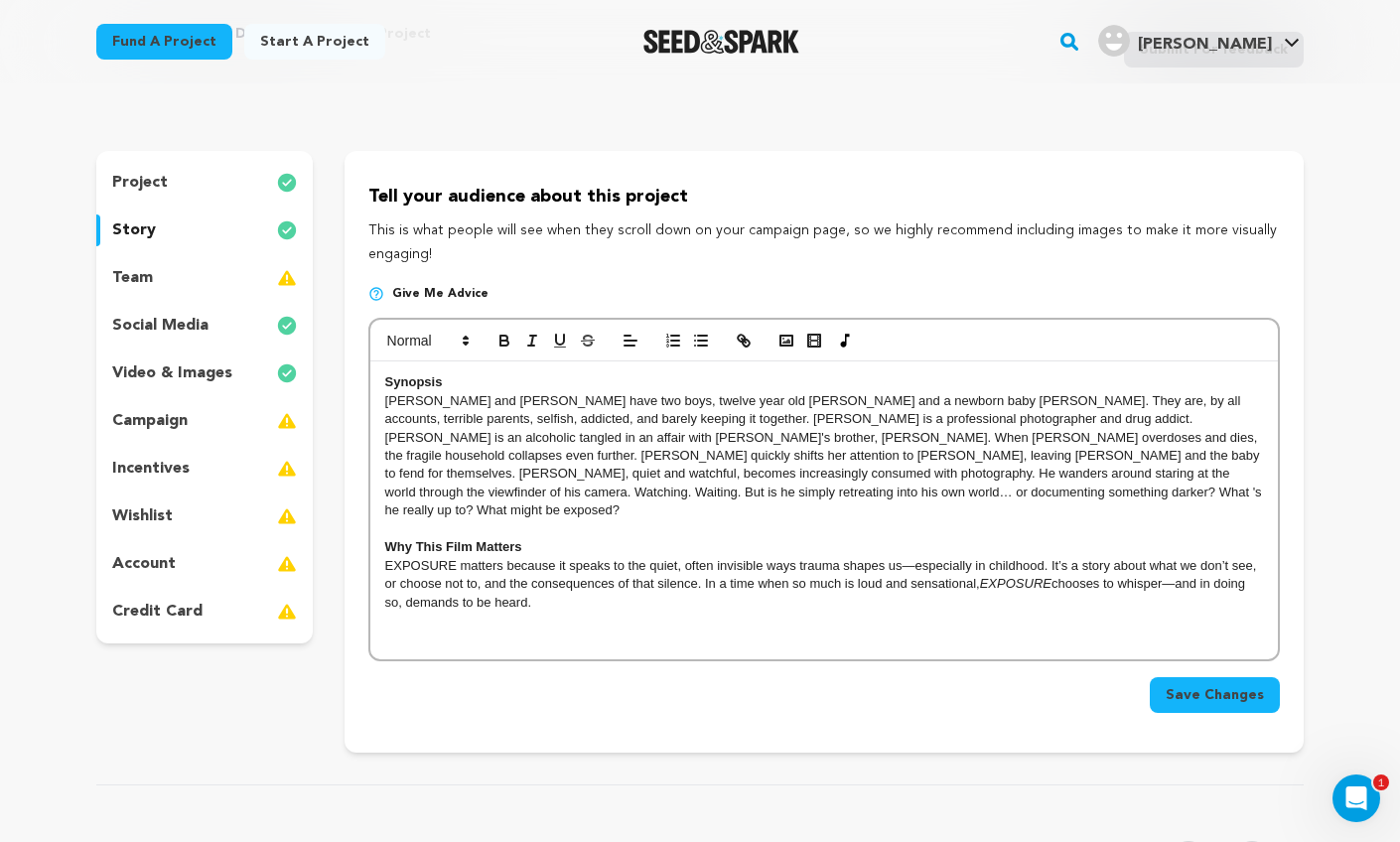 click on "EXPOSURE" at bounding box center [1016, 583] 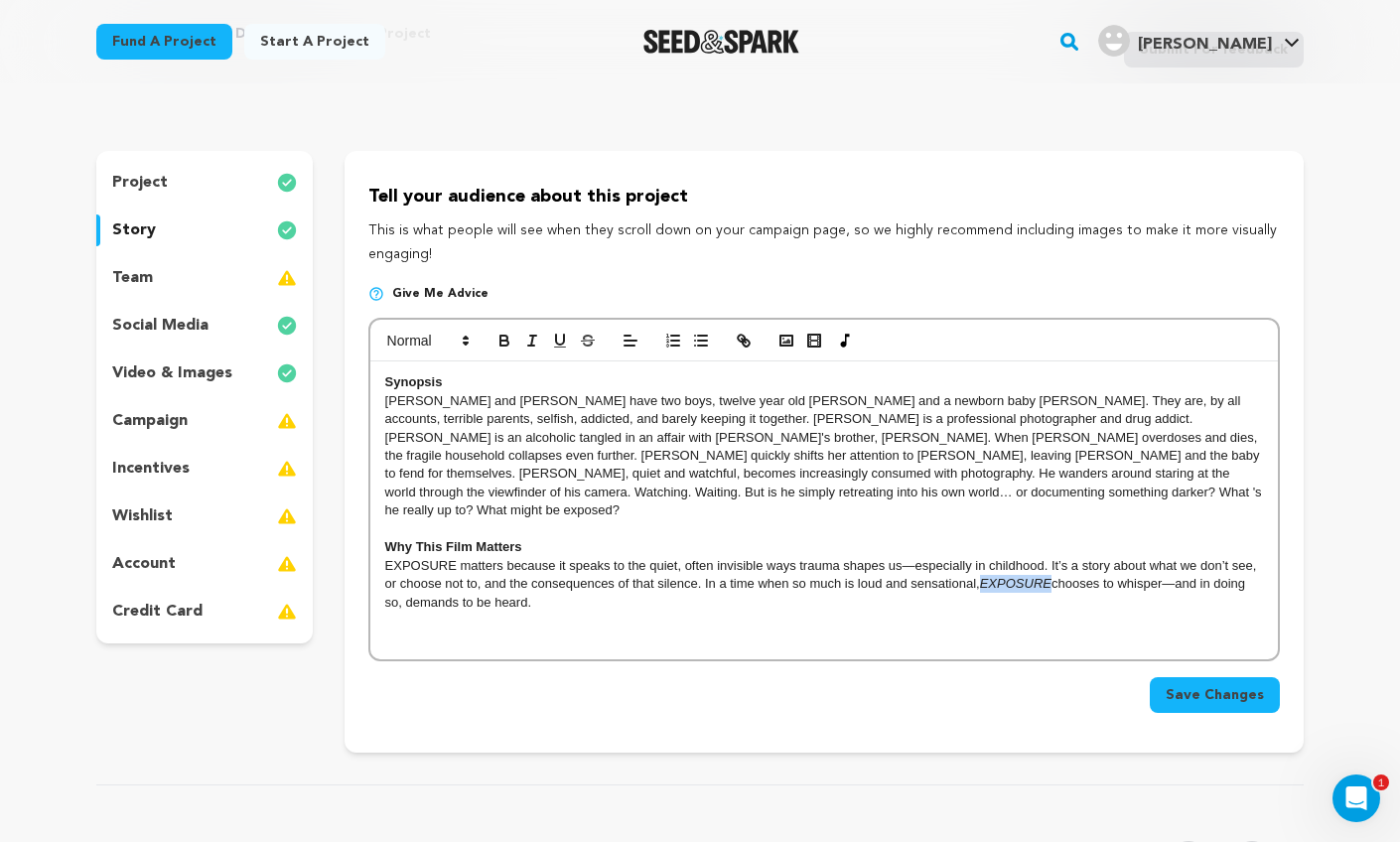 click on "EXPOSURE" at bounding box center (1016, 583) 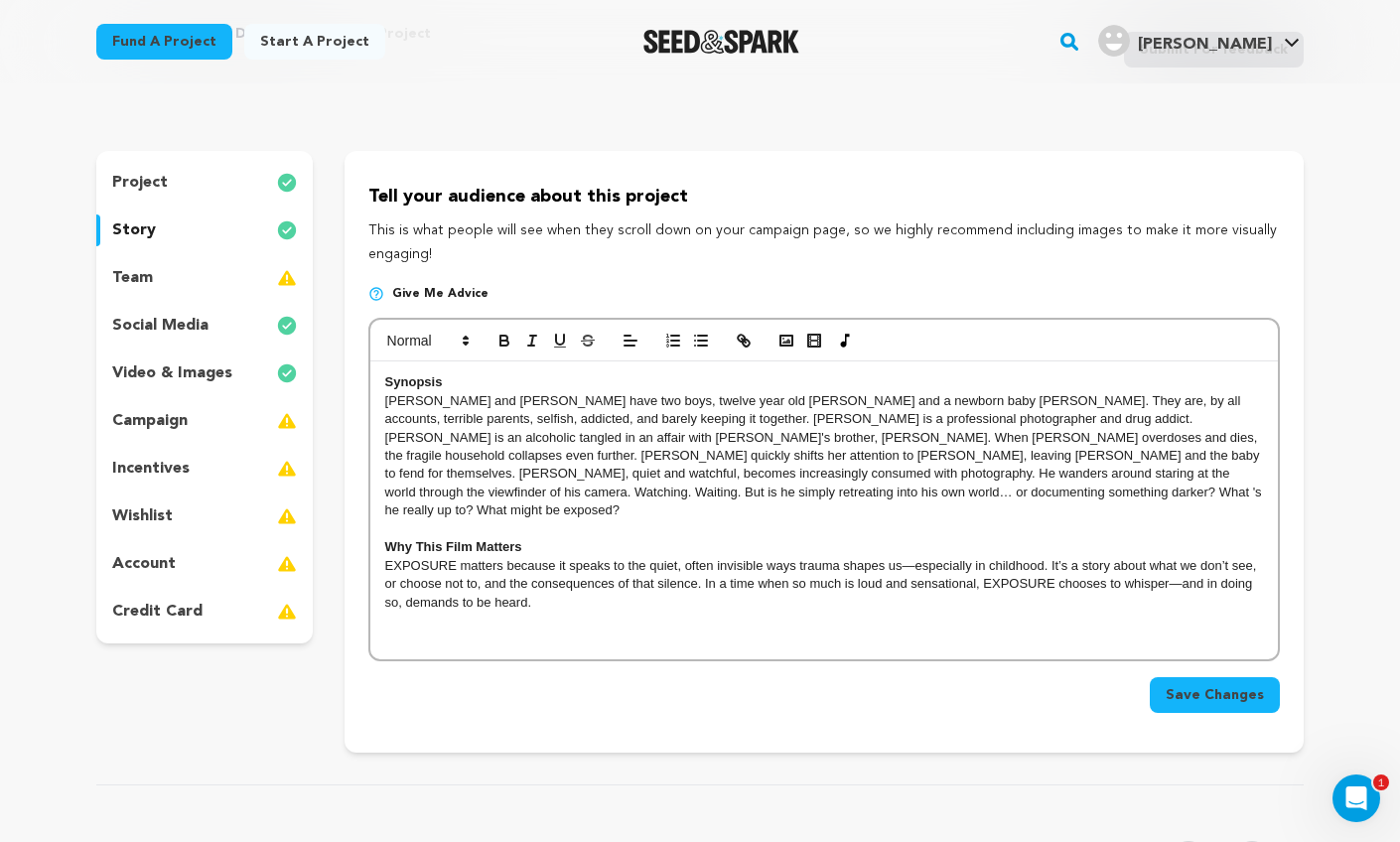 click on "EXPOSURE matters because it speaks to the quiet, often invisible ways trauma shapes us—especially in childhood. It’s a story about what we don’t see, or choose not to, and the consequences of that silence. In a time when so much is loud and sensational, EXPOSURE chooses to whisper—and in doing so, demands to be heard." at bounding box center [824, 584] 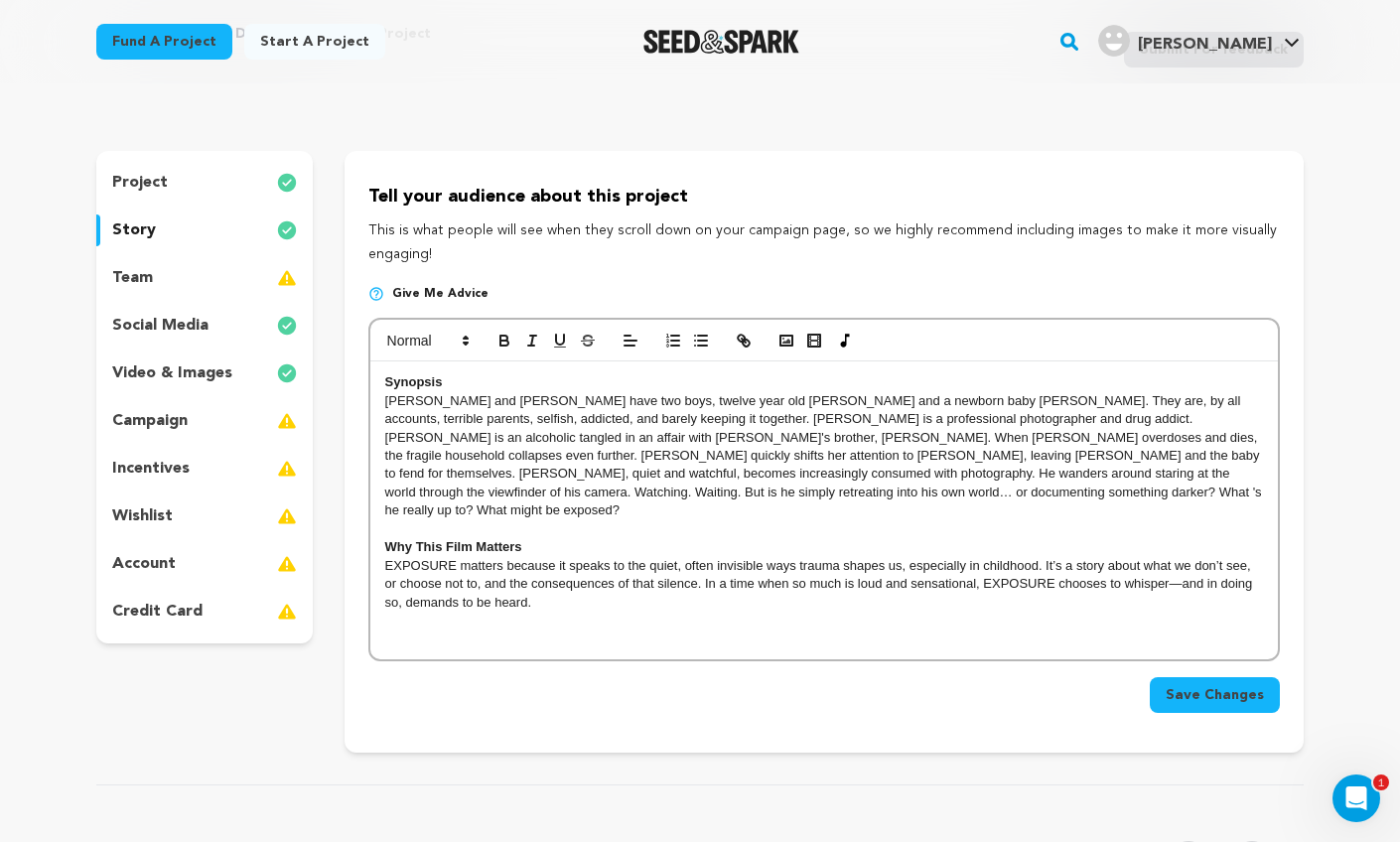 click on "EXPOSURE matters because it speaks to the quiet, often invisible ways trauma shapes us, especially in childhood. It’s a story about what we don’t see, or choose not to, and the consequences of that silence. In a time when so much is loud and sensational, EXPOSURE chooses to whisper—and in doing so, demands to be heard." at bounding box center [824, 584] 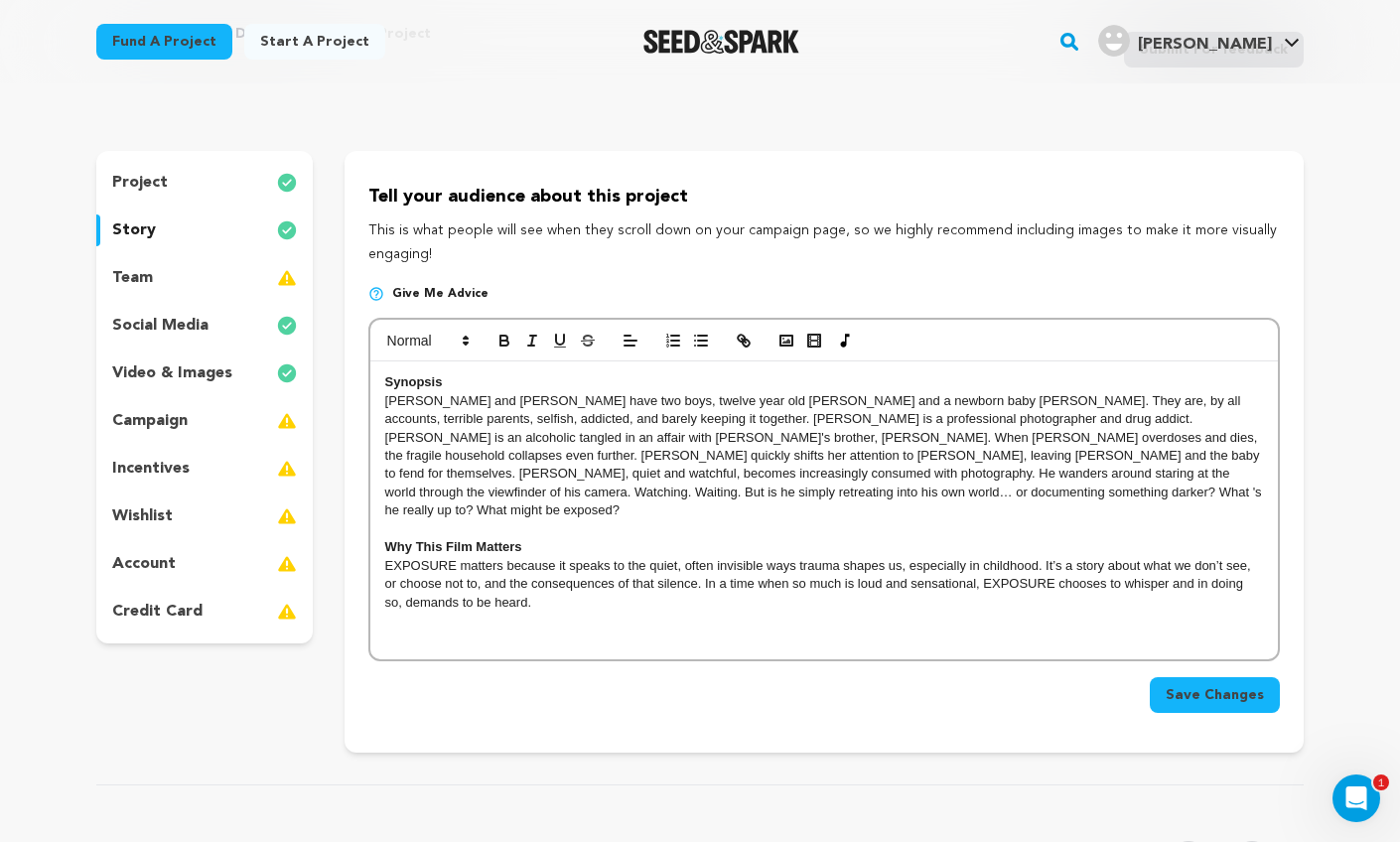 click on "EXPOSURE matters because it speaks to the quiet, often invisible ways trauma shapes us, especially in childhood. It’s a story about what we don’t see, or choose not to, and the consequences of that silence. In a time when so much is loud and sensational, EXPOSURE chooses to whisper and in doing so, demands to be heard." at bounding box center [824, 584] 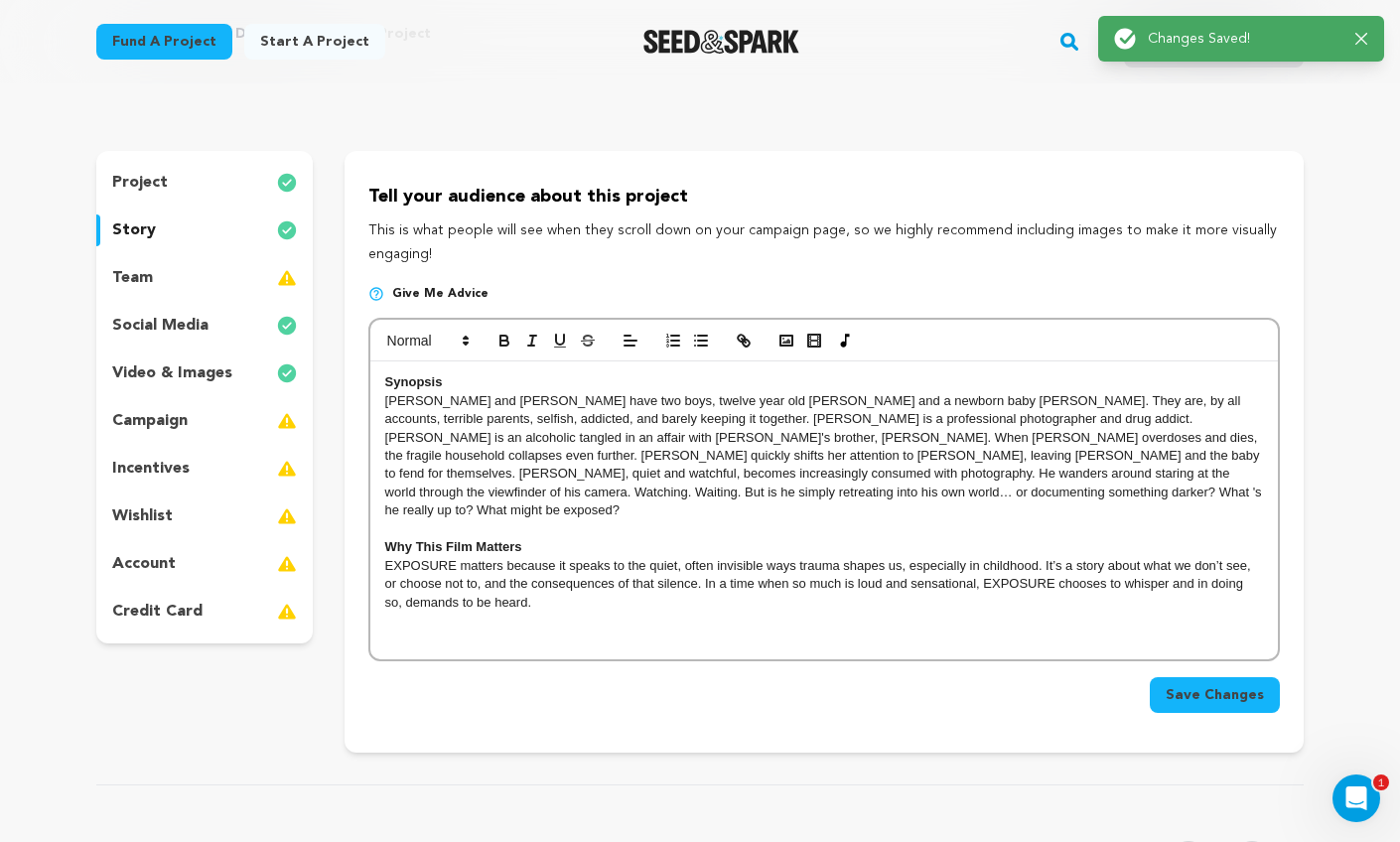 scroll, scrollTop: 0, scrollLeft: 0, axis: both 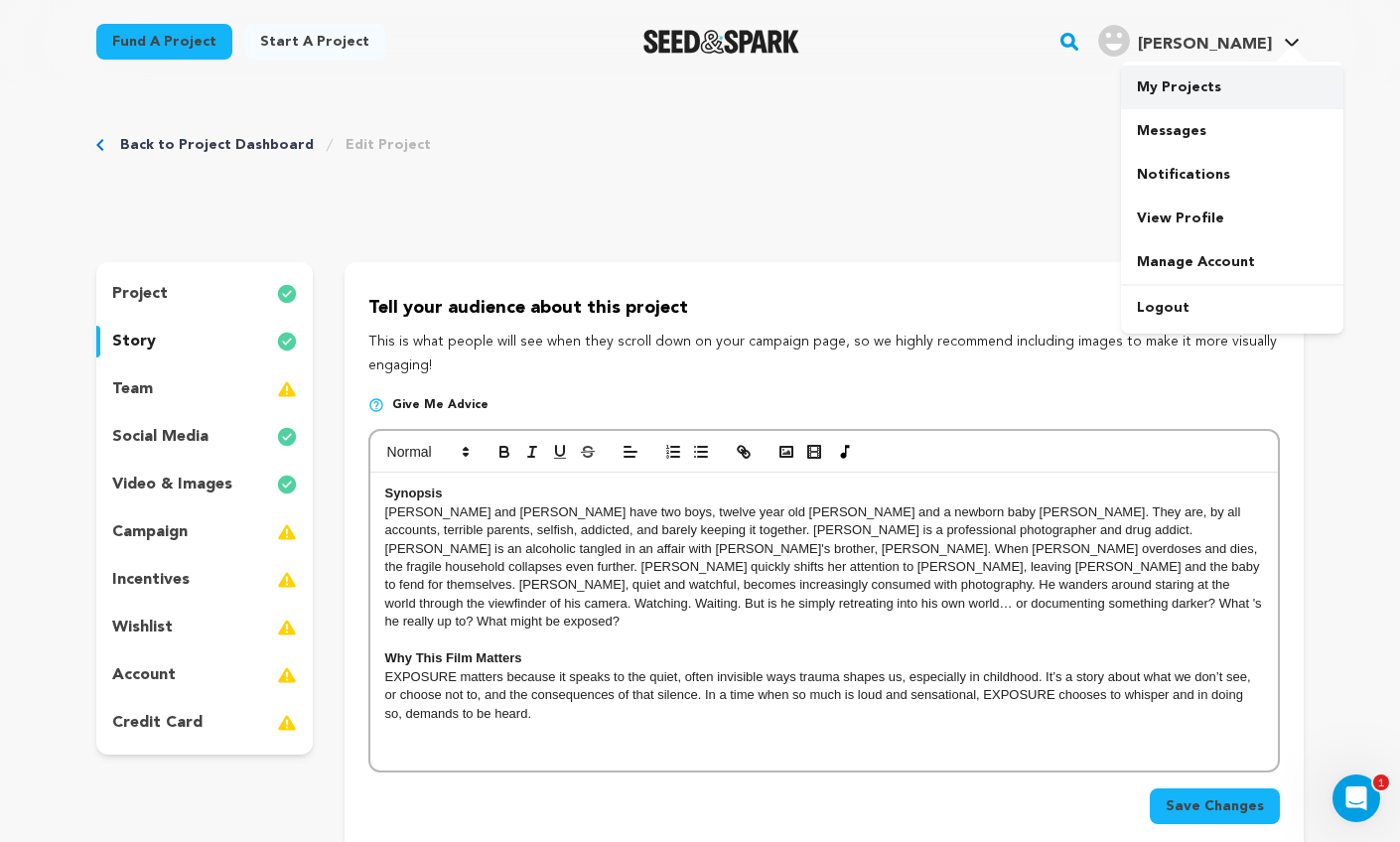 click on "My Projects" at bounding box center [1232, 87] 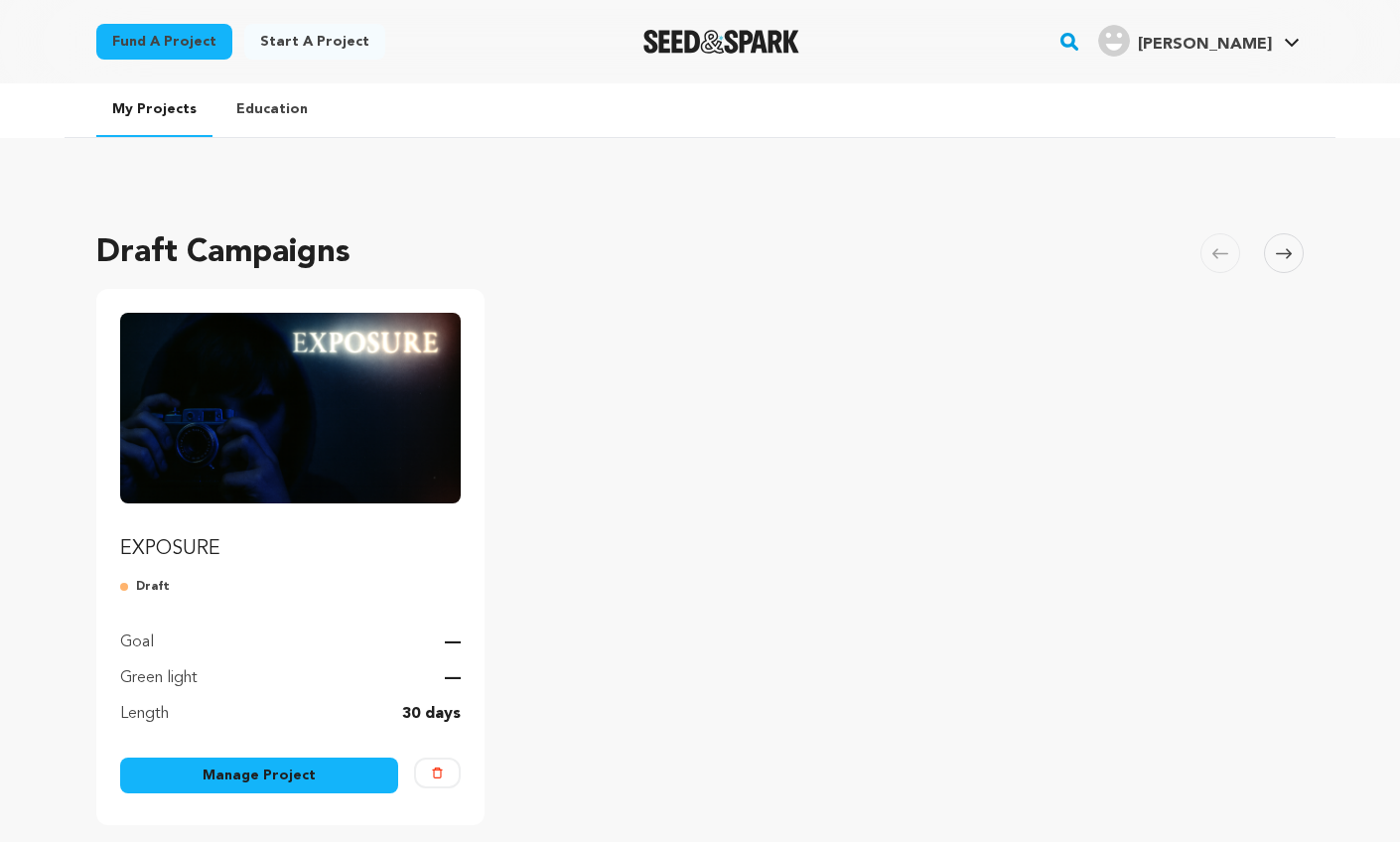 scroll, scrollTop: 0, scrollLeft: 0, axis: both 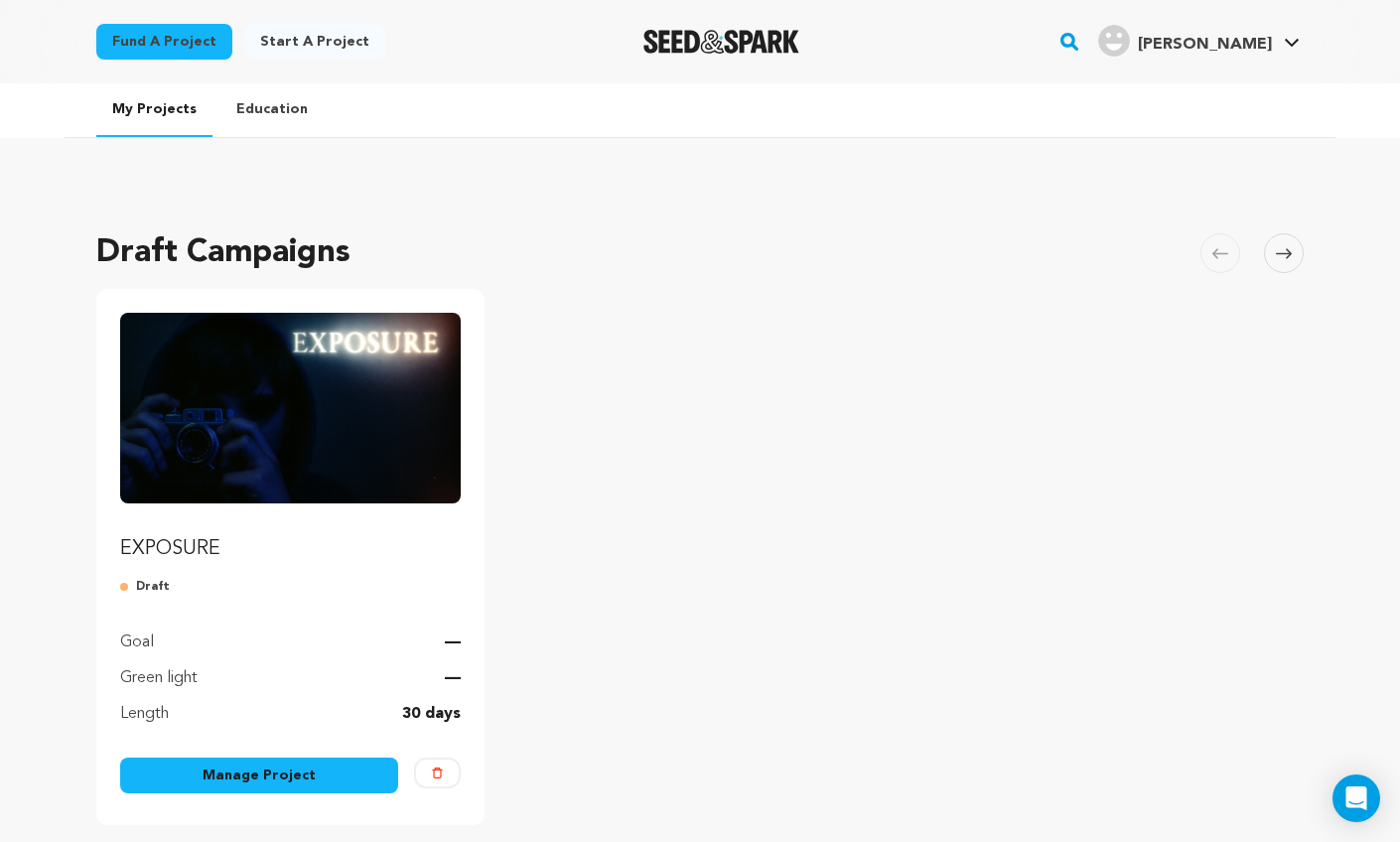 click at bounding box center (290, 408) 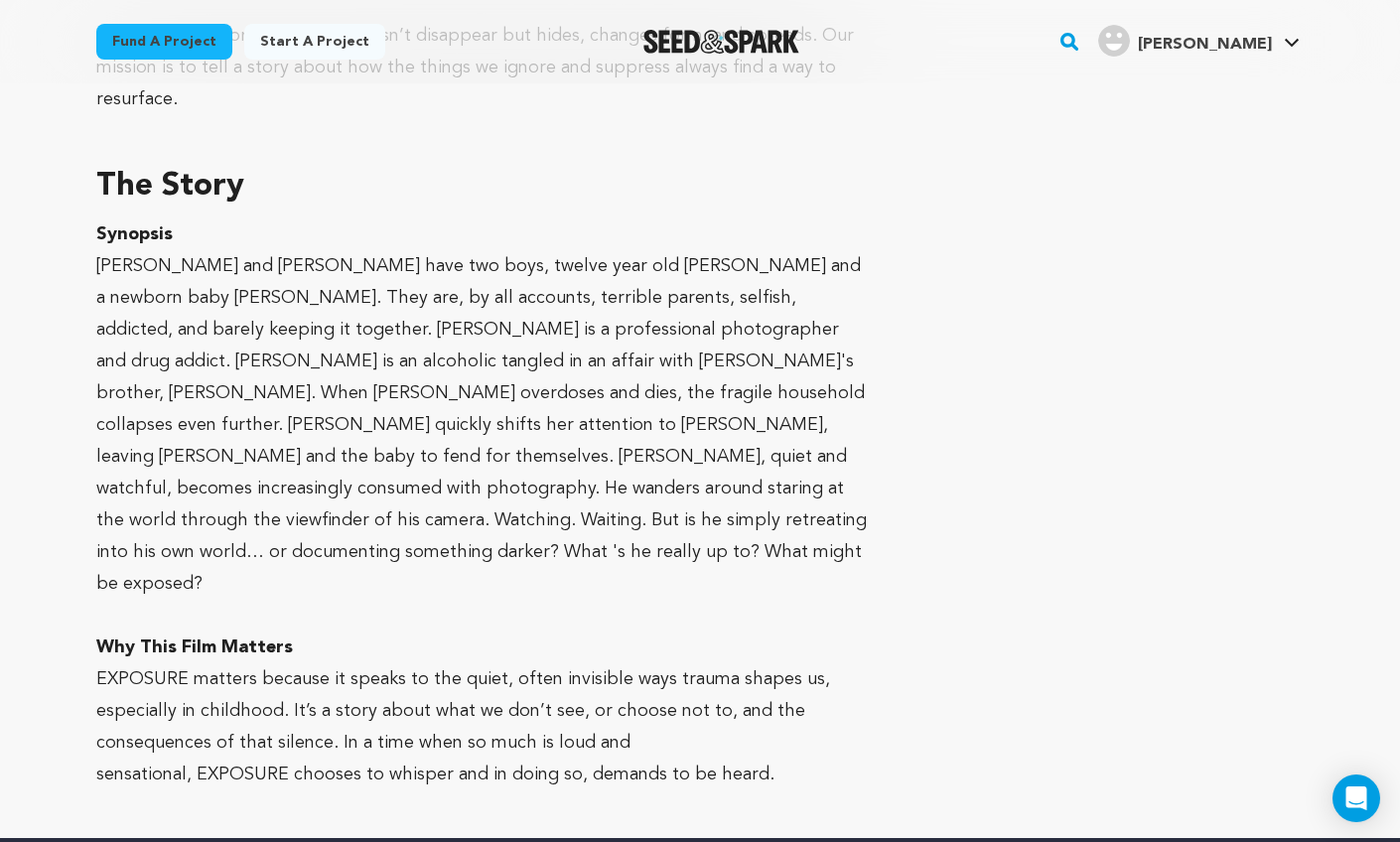 scroll, scrollTop: 1067, scrollLeft: 0, axis: vertical 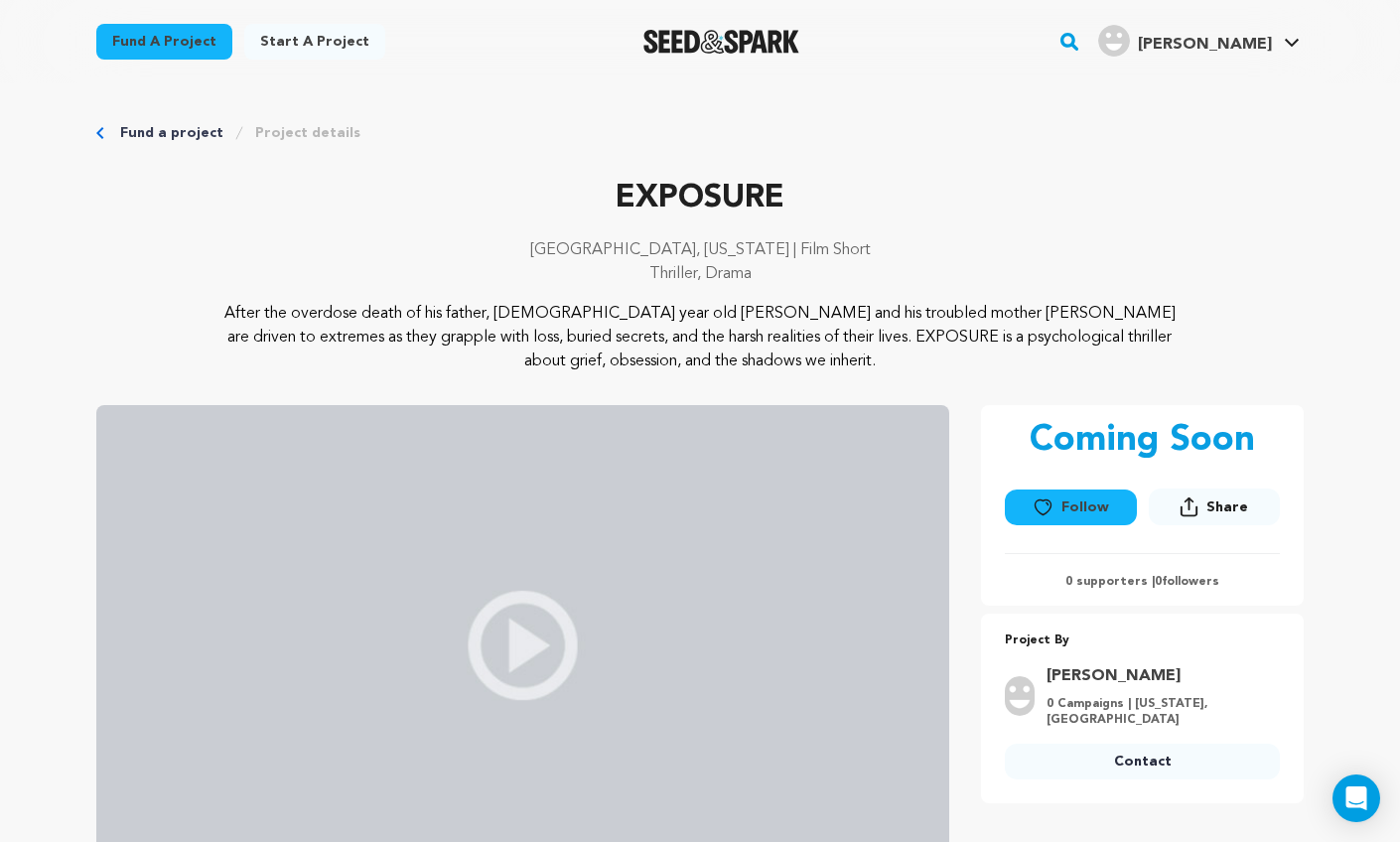 click on "EXPOSURE" at bounding box center (700, 199) 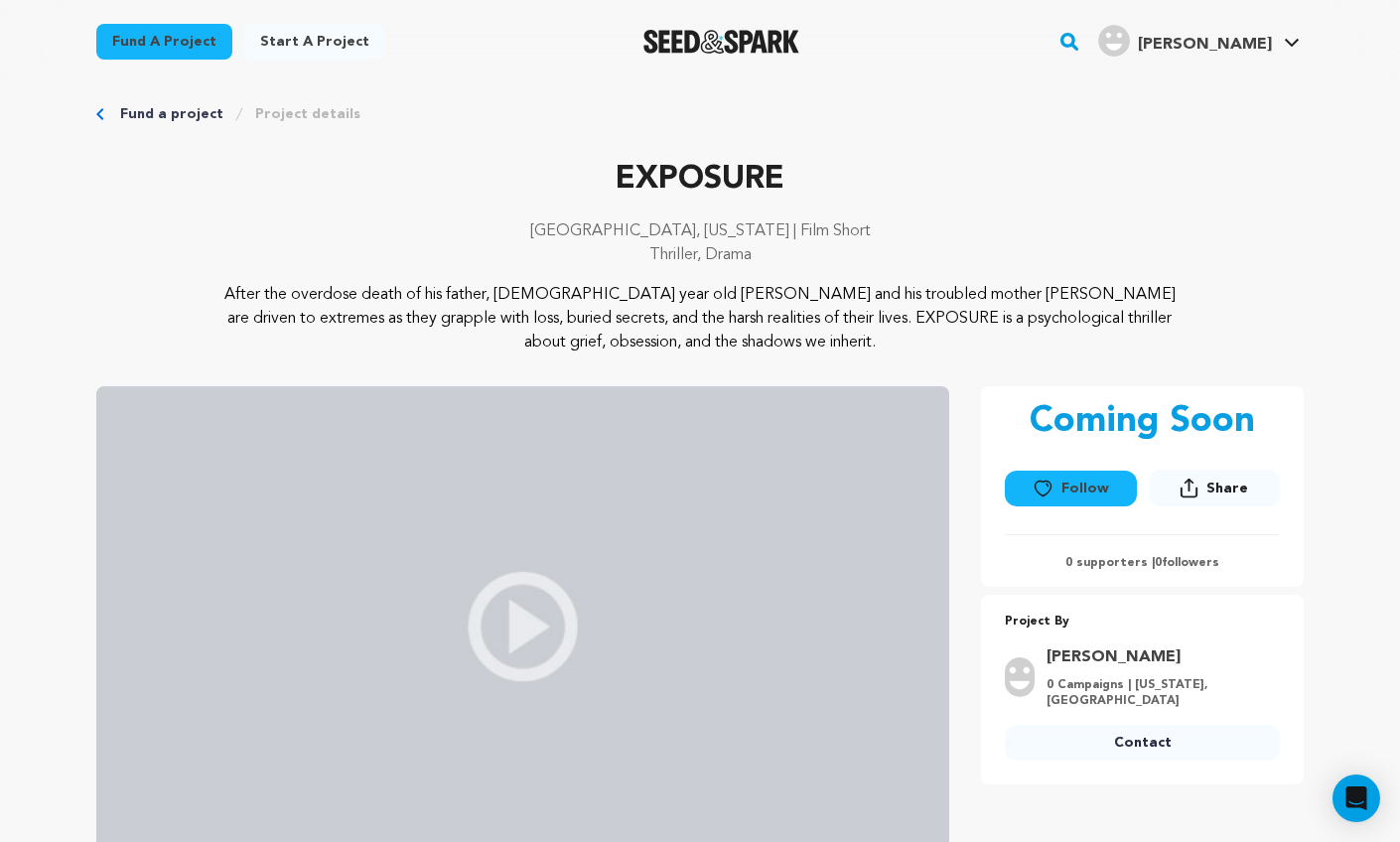 scroll, scrollTop: 19, scrollLeft: 0, axis: vertical 